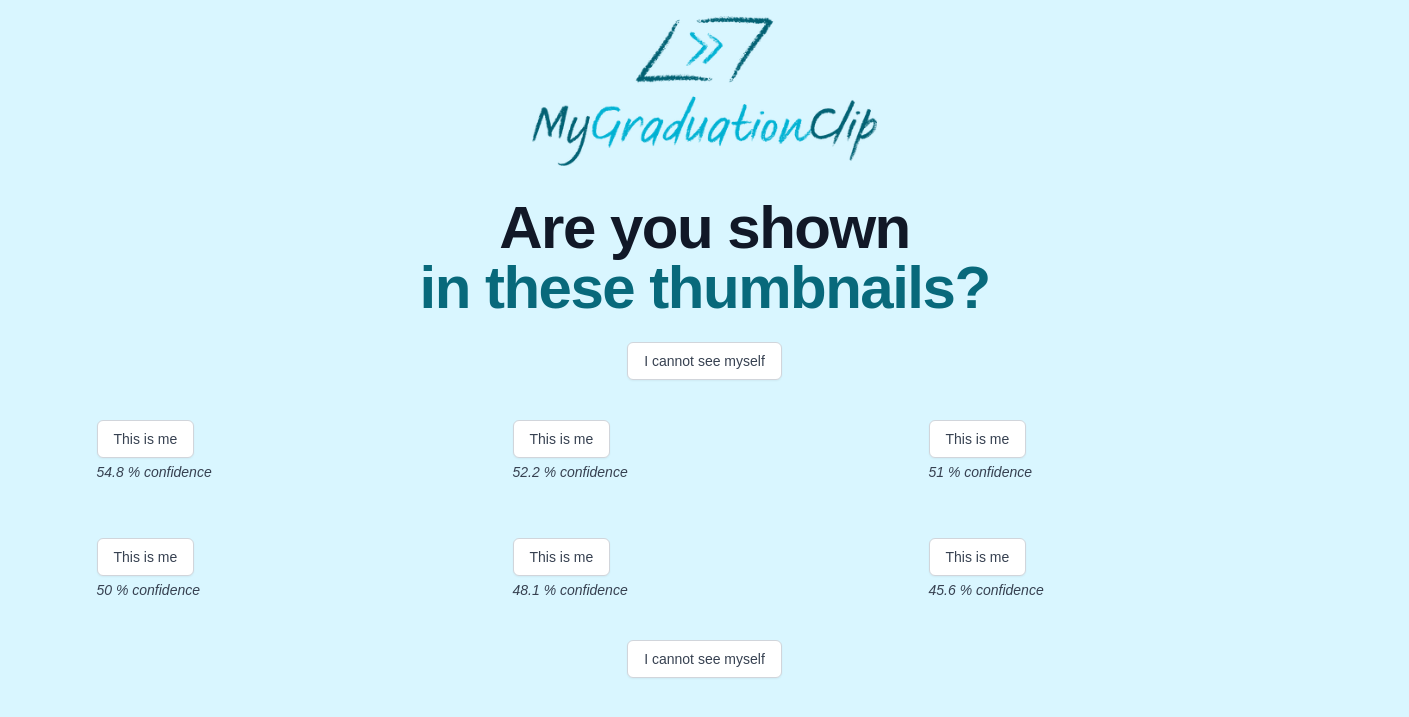 scroll, scrollTop: 388, scrollLeft: 0, axis: vertical 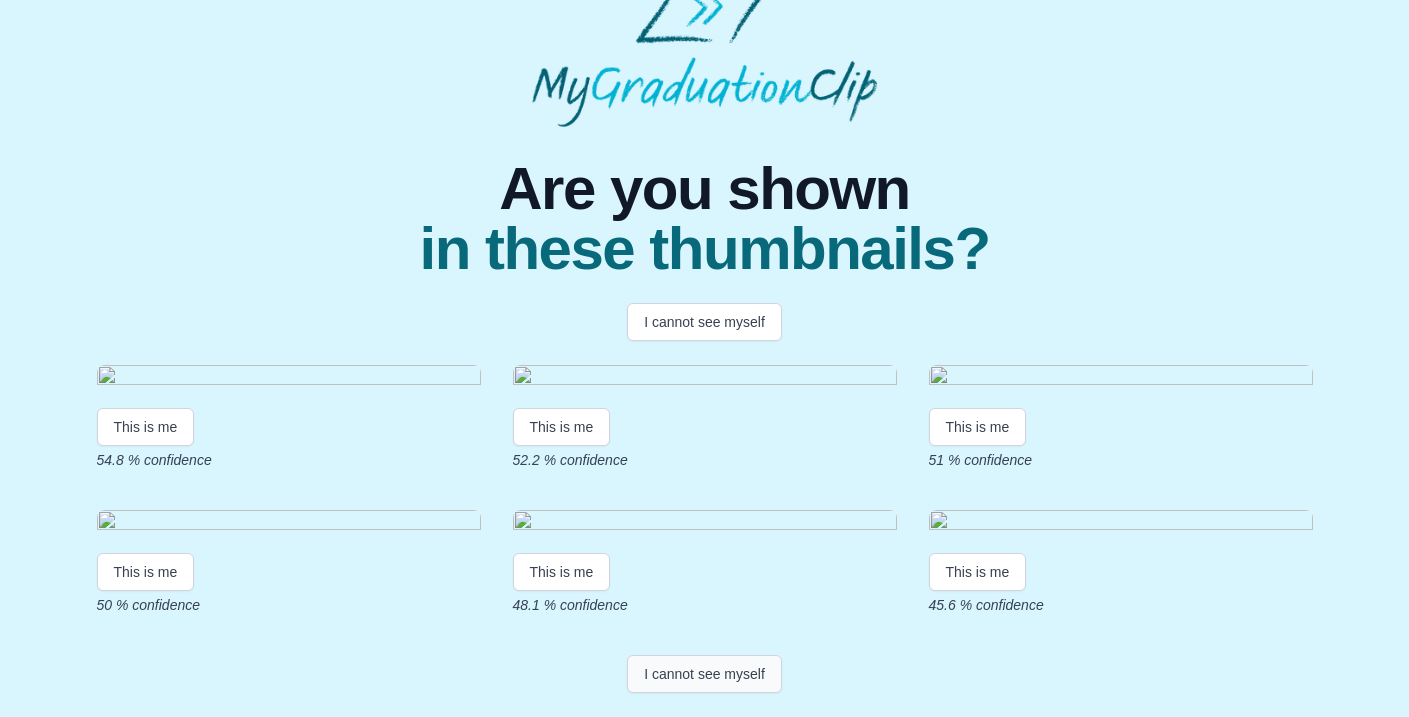 click on "I cannot see myself" at bounding box center (704, 674) 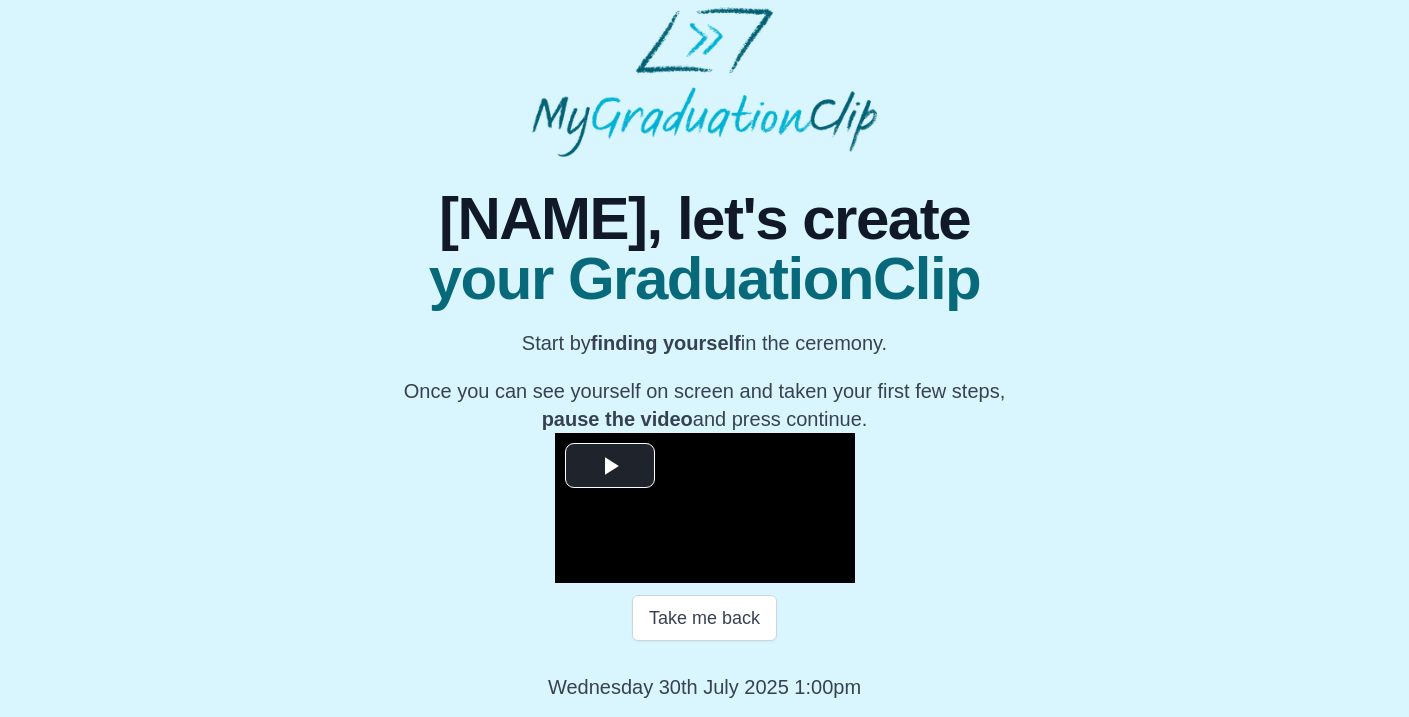 scroll, scrollTop: 163, scrollLeft: 0, axis: vertical 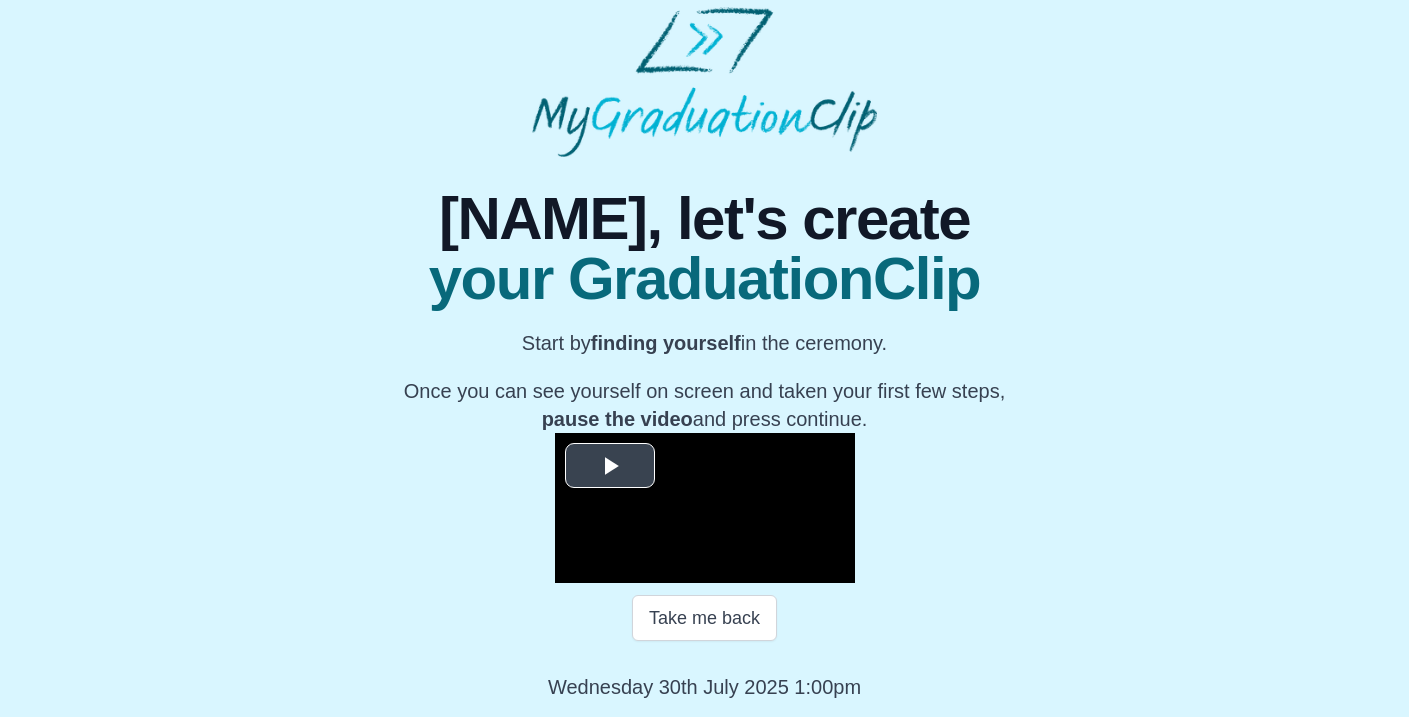 click at bounding box center (610, 465) 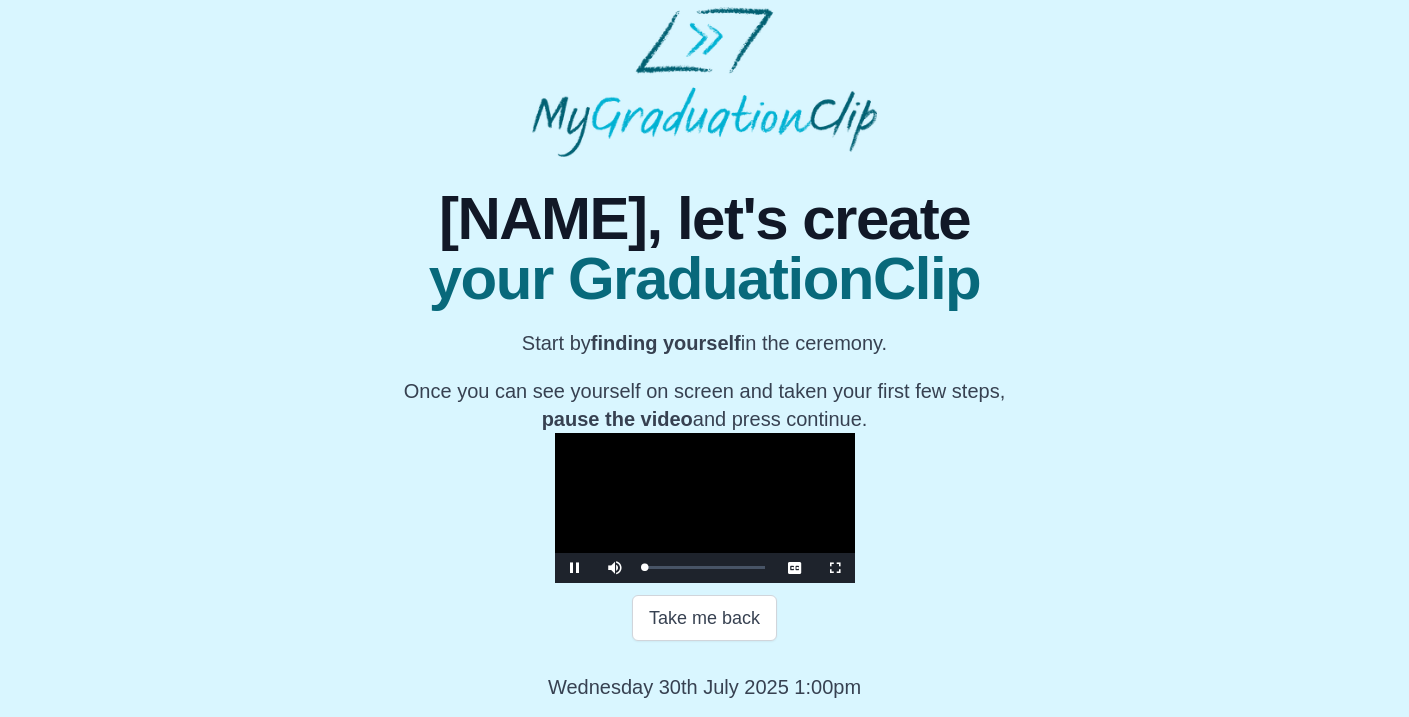 click at bounding box center (575, 568) 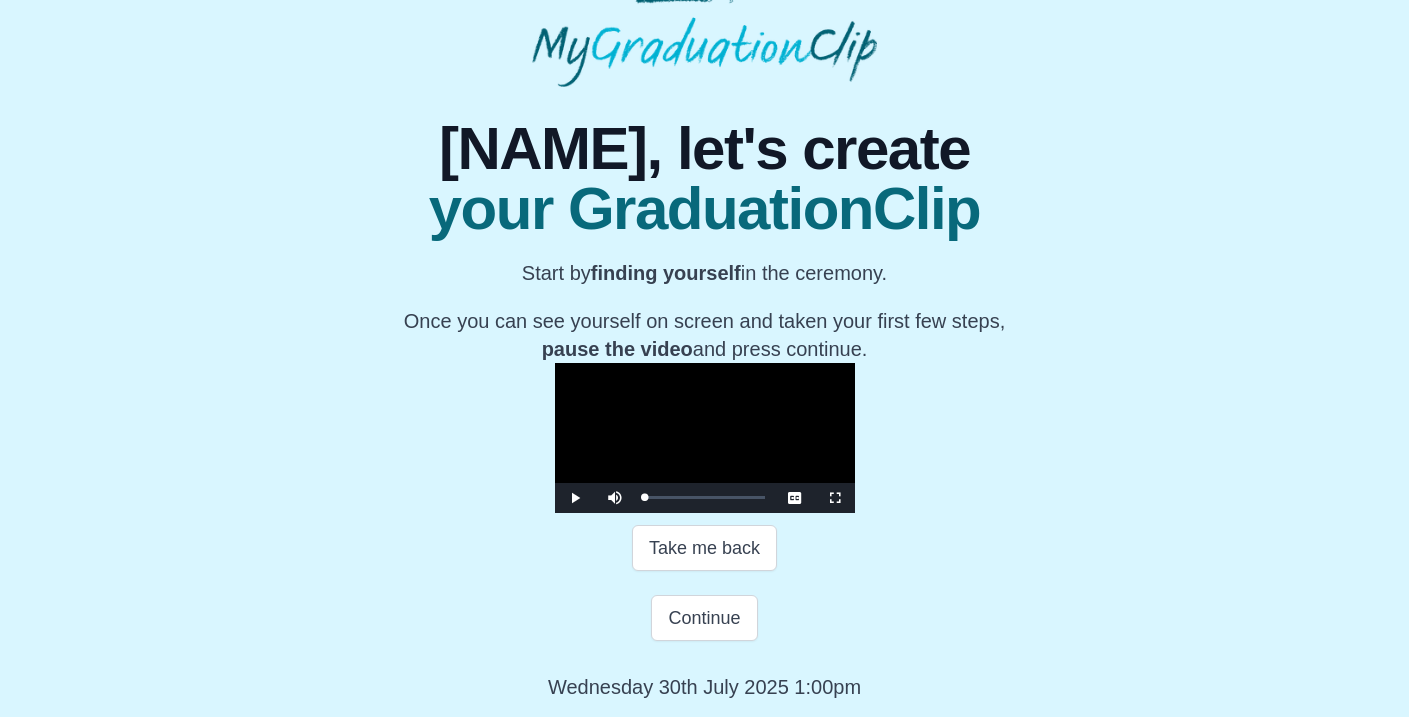 click at bounding box center [575, 498] 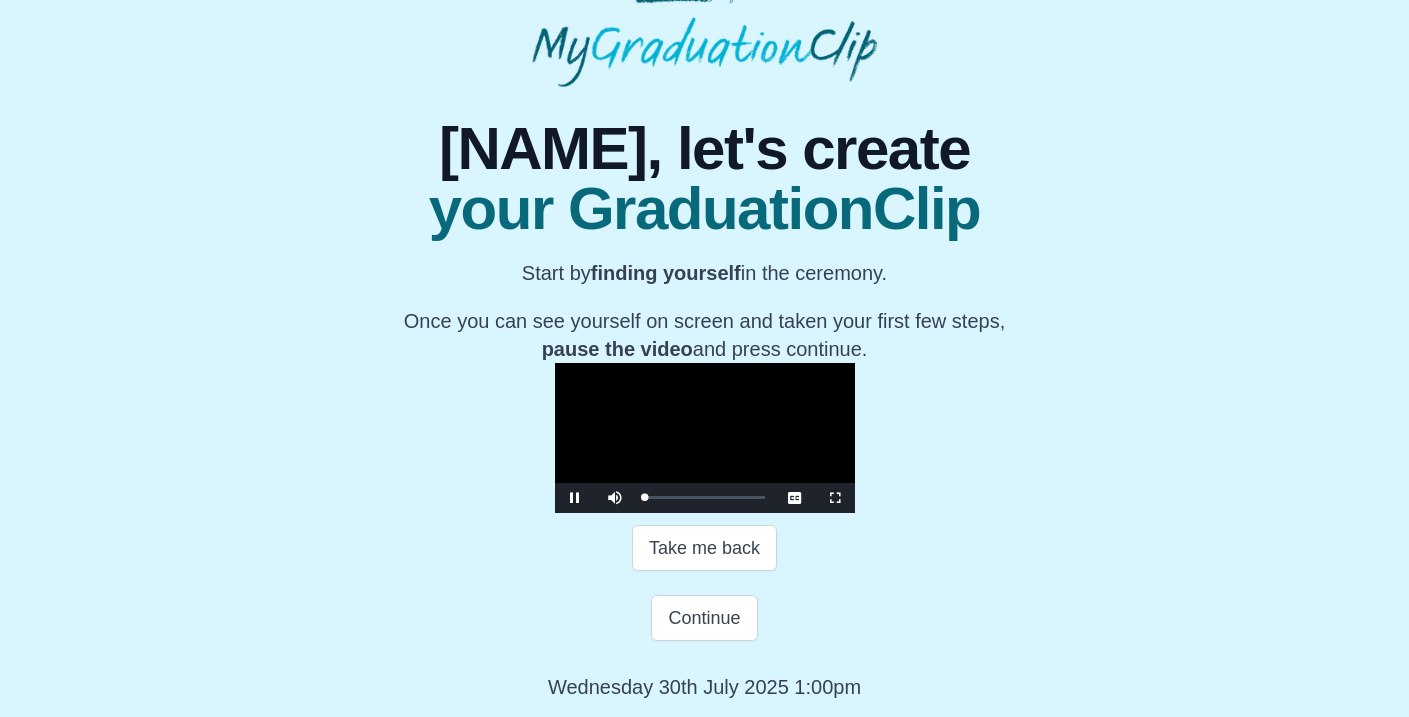 click at bounding box center (705, 438) 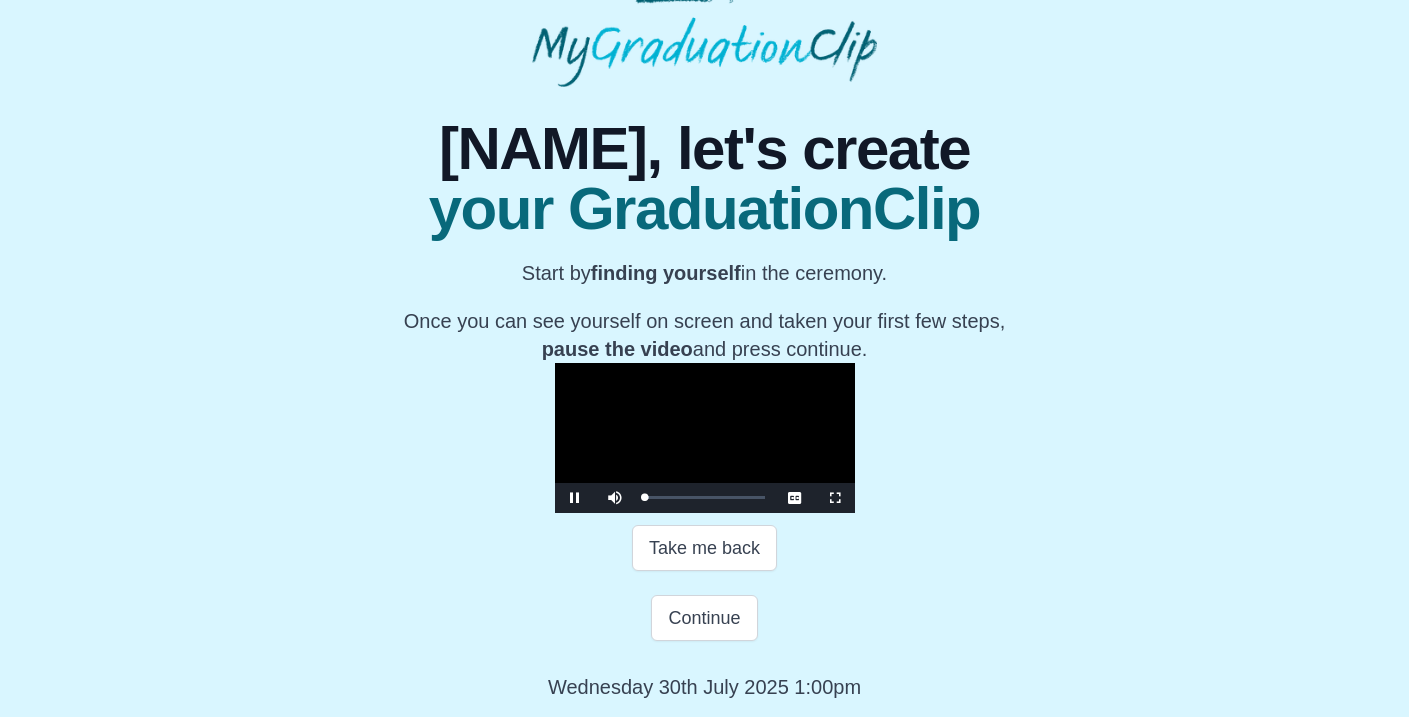 click at bounding box center (705, 438) 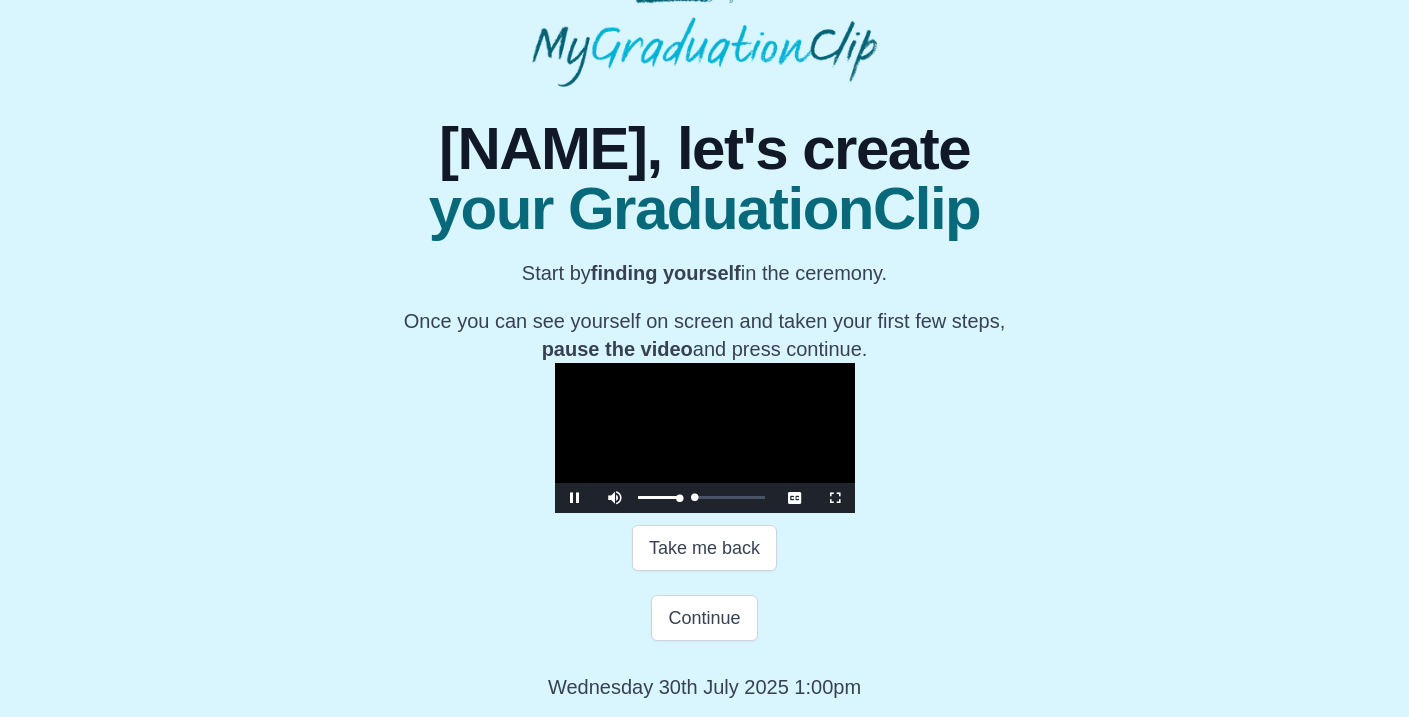 click at bounding box center (615, 483) 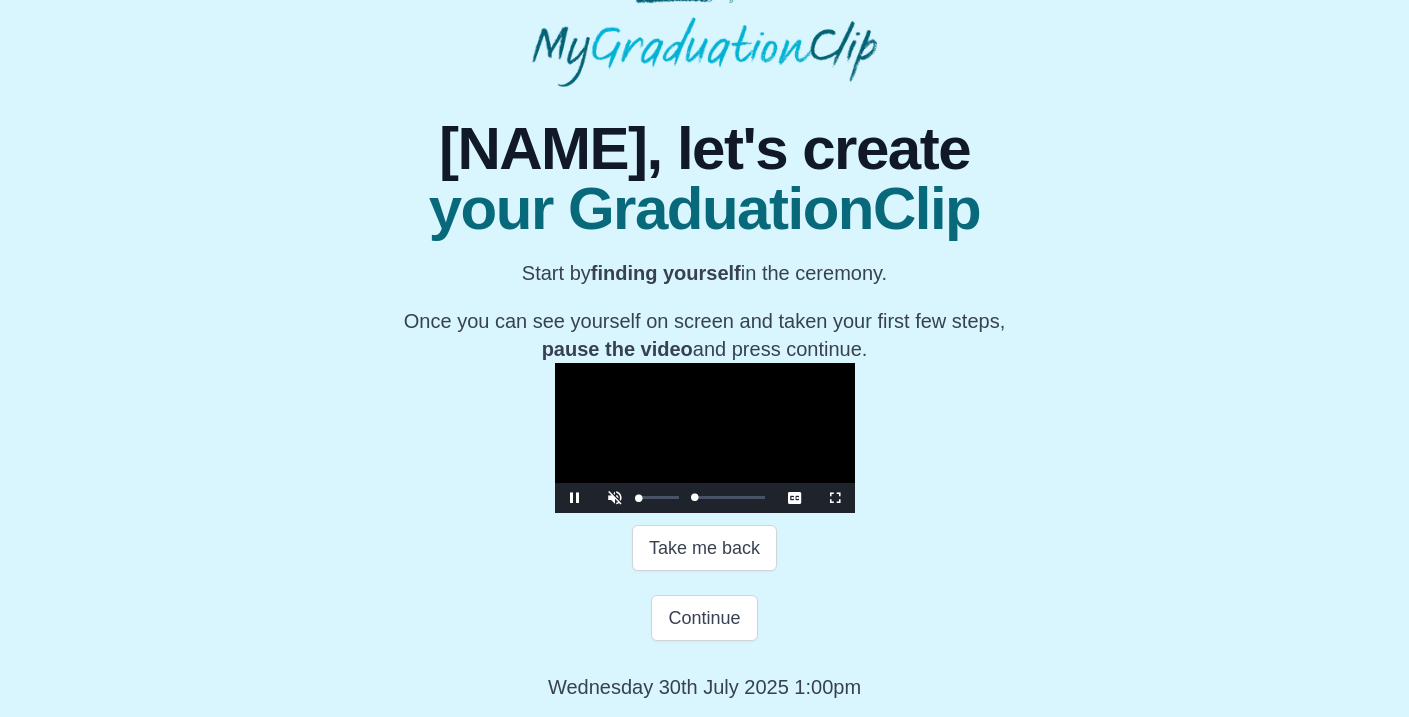 click at bounding box center [615, 483] 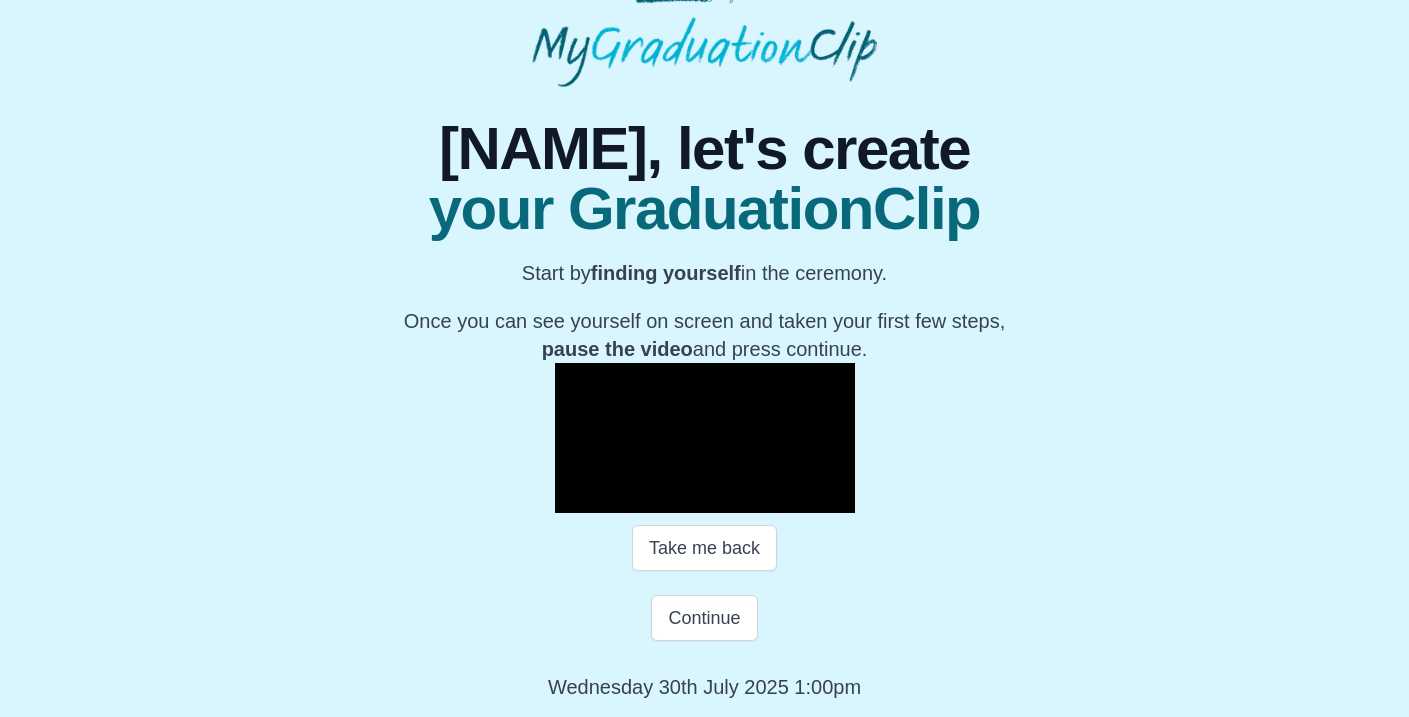 scroll, scrollTop: 273, scrollLeft: 0, axis: vertical 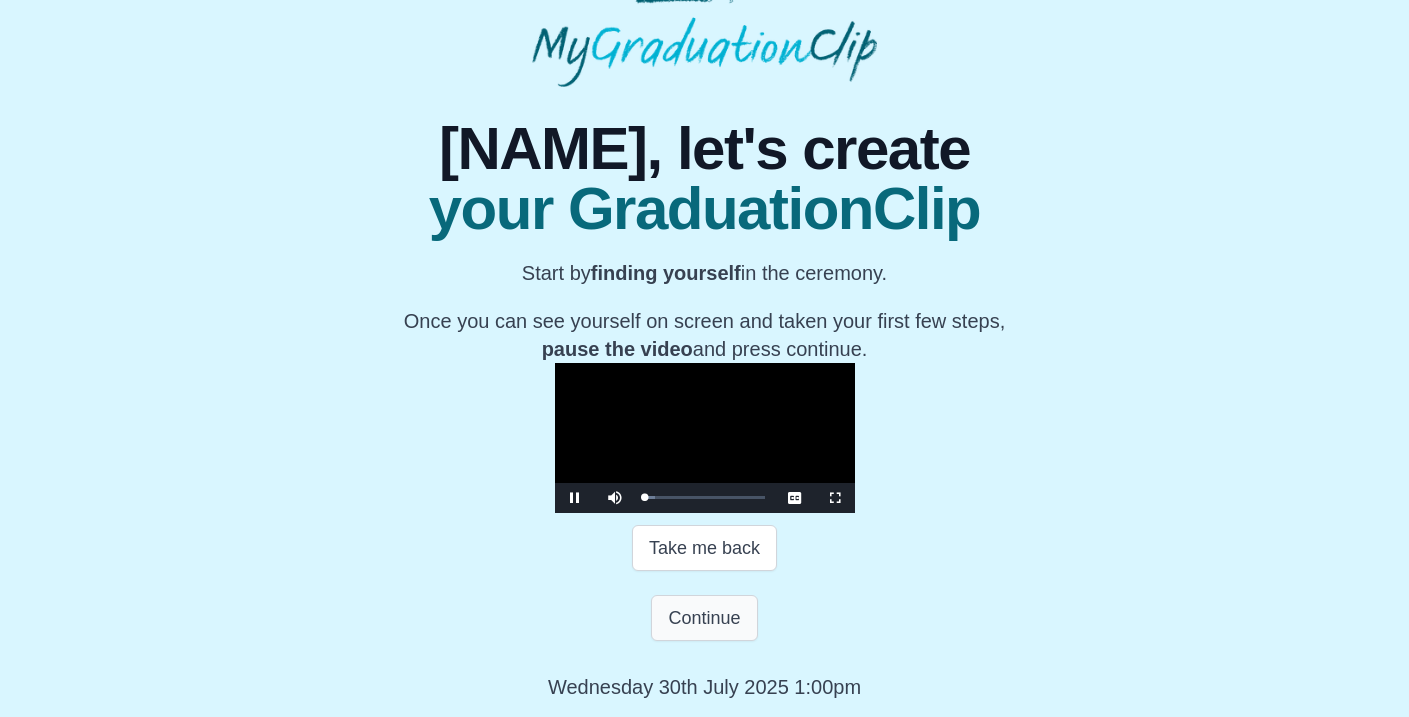 click on "Continue" at bounding box center [704, 618] 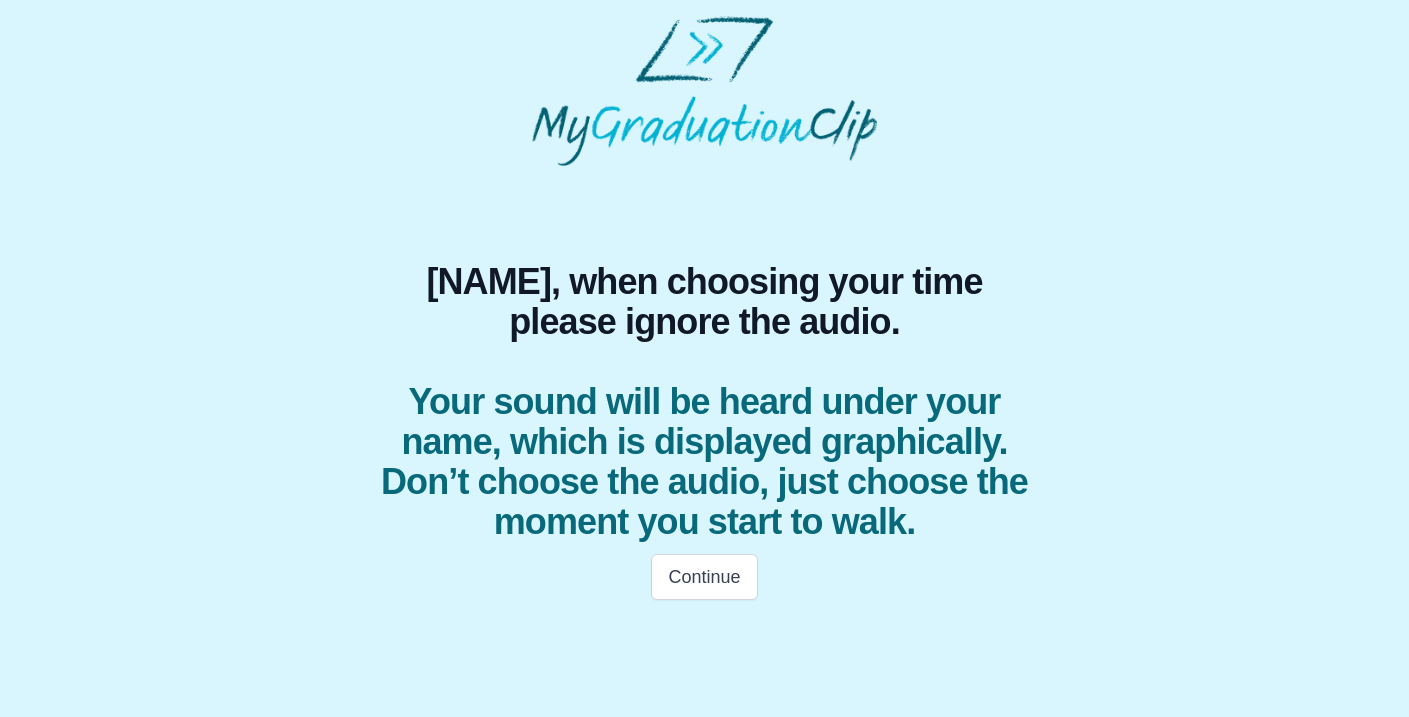 scroll, scrollTop: 0, scrollLeft: 0, axis: both 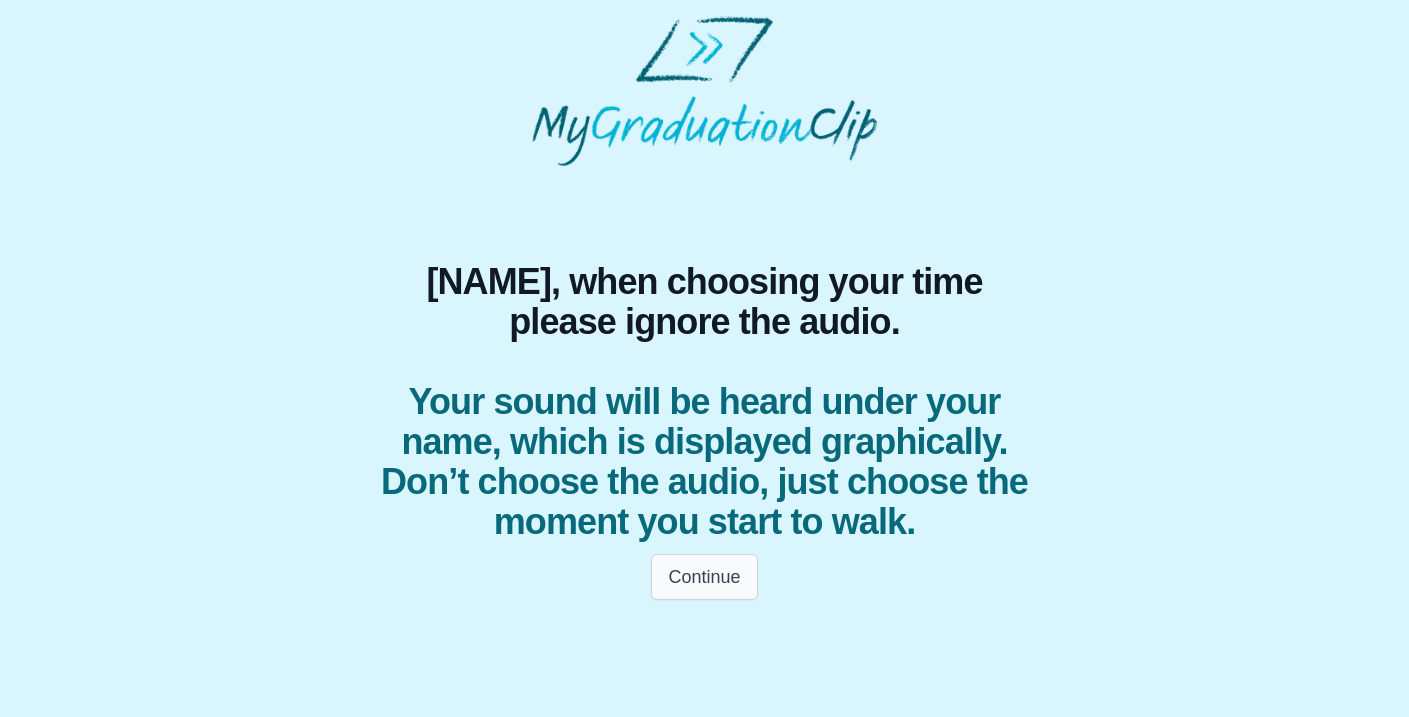 click on "Continue" at bounding box center (704, 577) 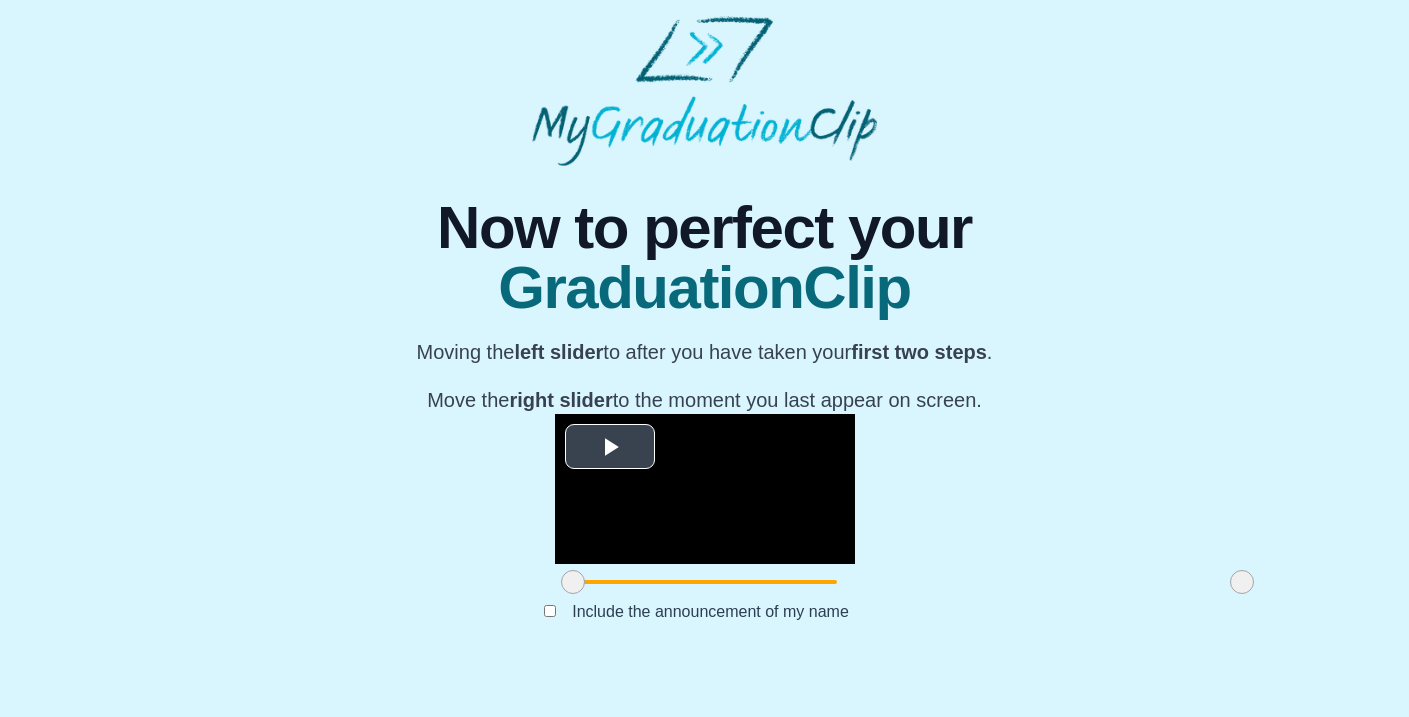 scroll, scrollTop: 156, scrollLeft: 0, axis: vertical 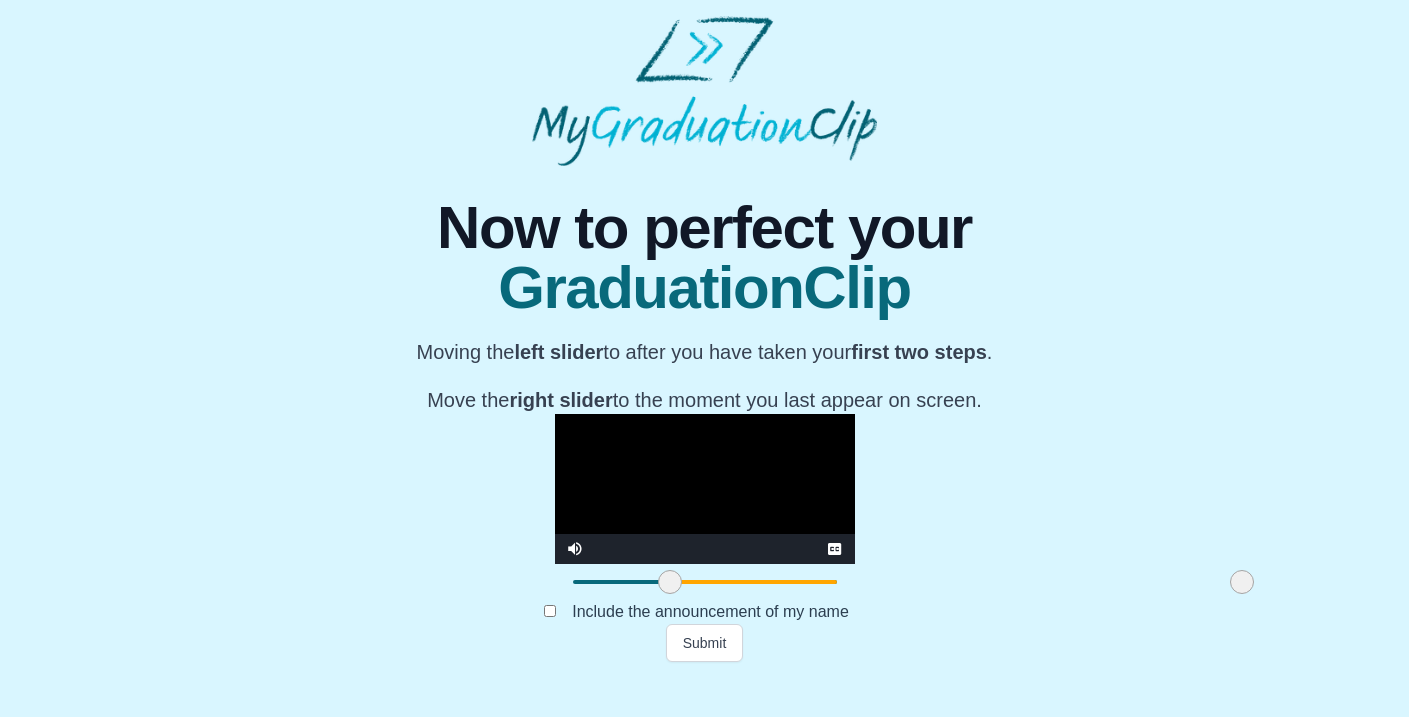 drag, startPoint x: 367, startPoint y: 669, endPoint x: 464, endPoint y: 676, distance: 97.25225 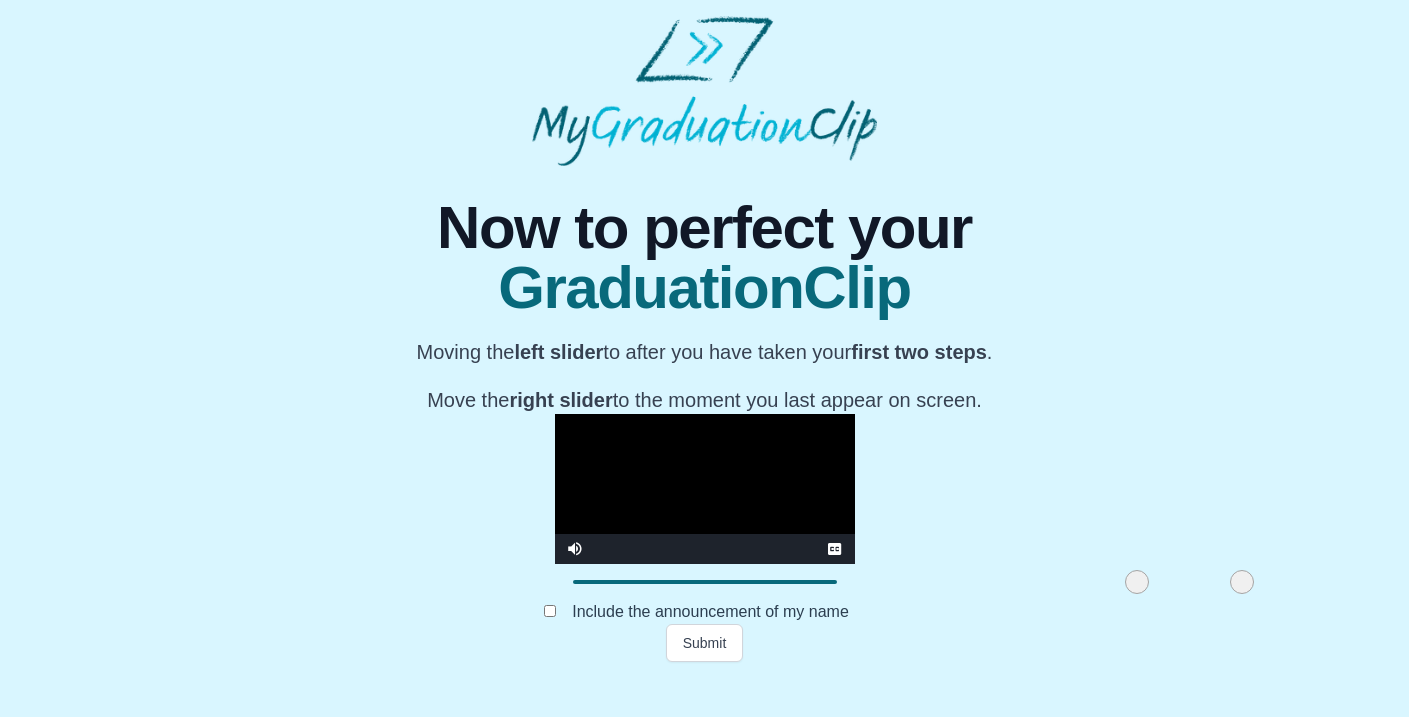 drag, startPoint x: 464, startPoint y: 676, endPoint x: 931, endPoint y: 667, distance: 467.08673 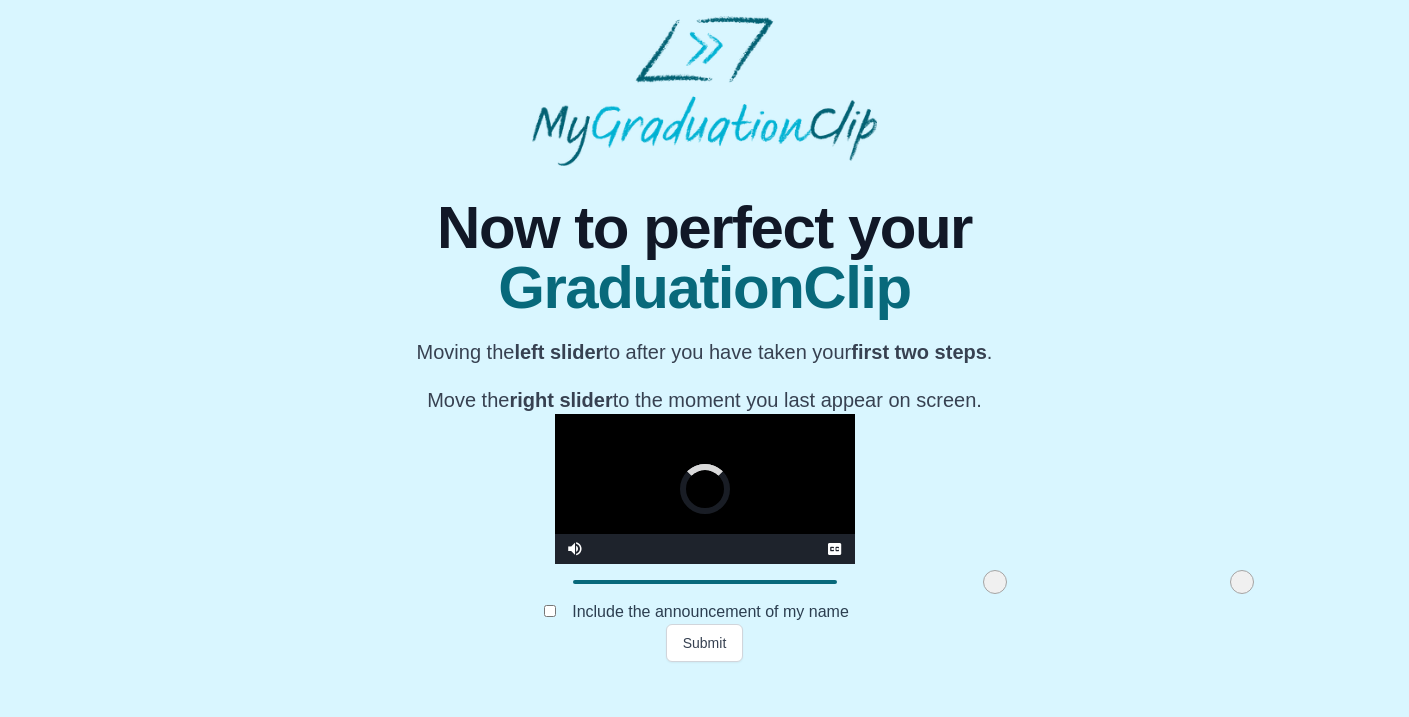 drag, startPoint x: 929, startPoint y: 618, endPoint x: 790, endPoint y: 604, distance: 139.70326 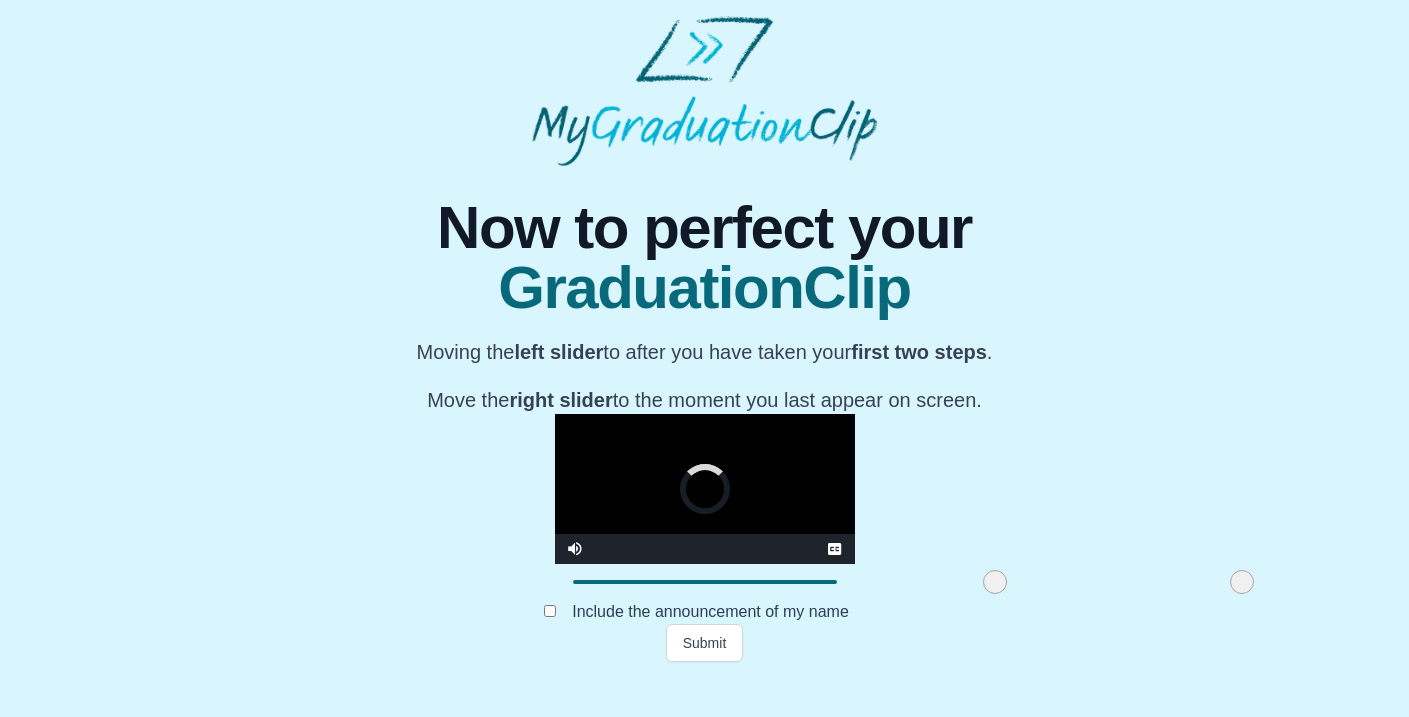click at bounding box center (995, 582) 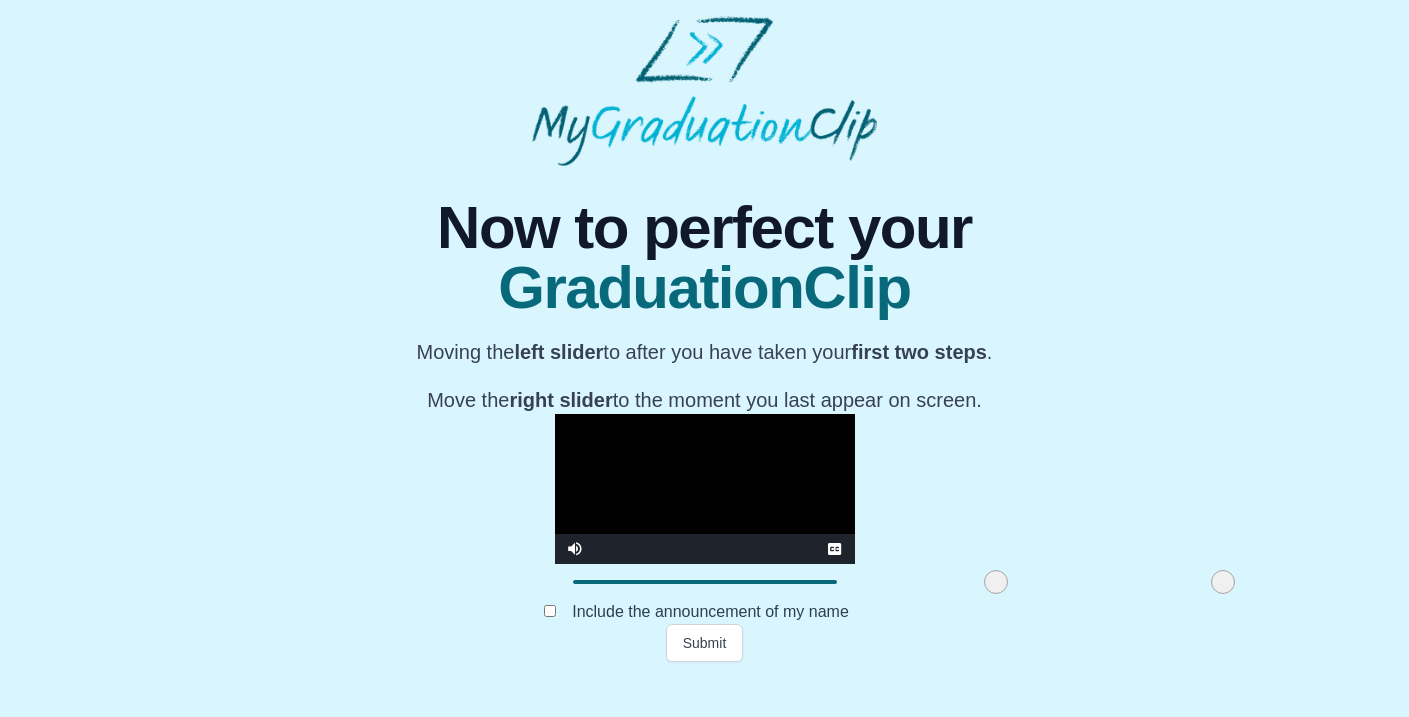 drag, startPoint x: 1035, startPoint y: 616, endPoint x: 1016, endPoint y: 618, distance: 19.104973 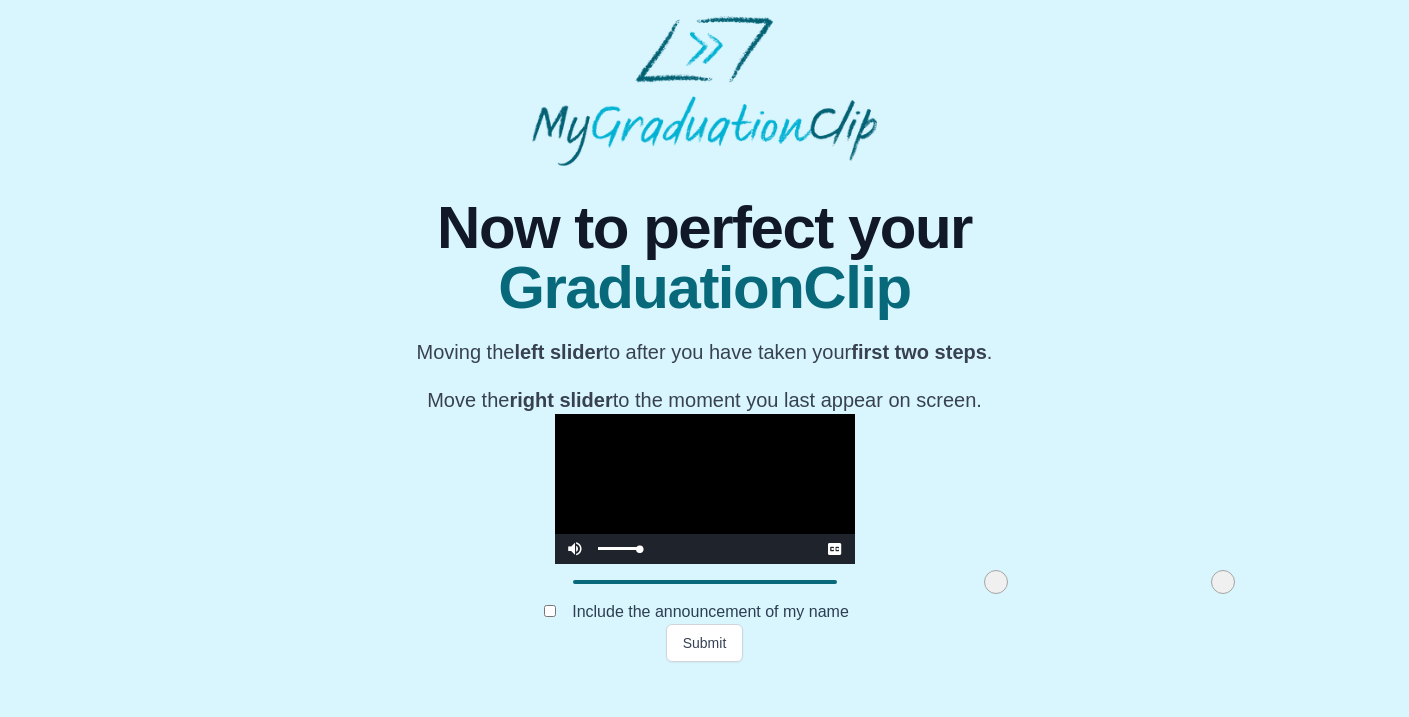 click at bounding box center [619, 549] 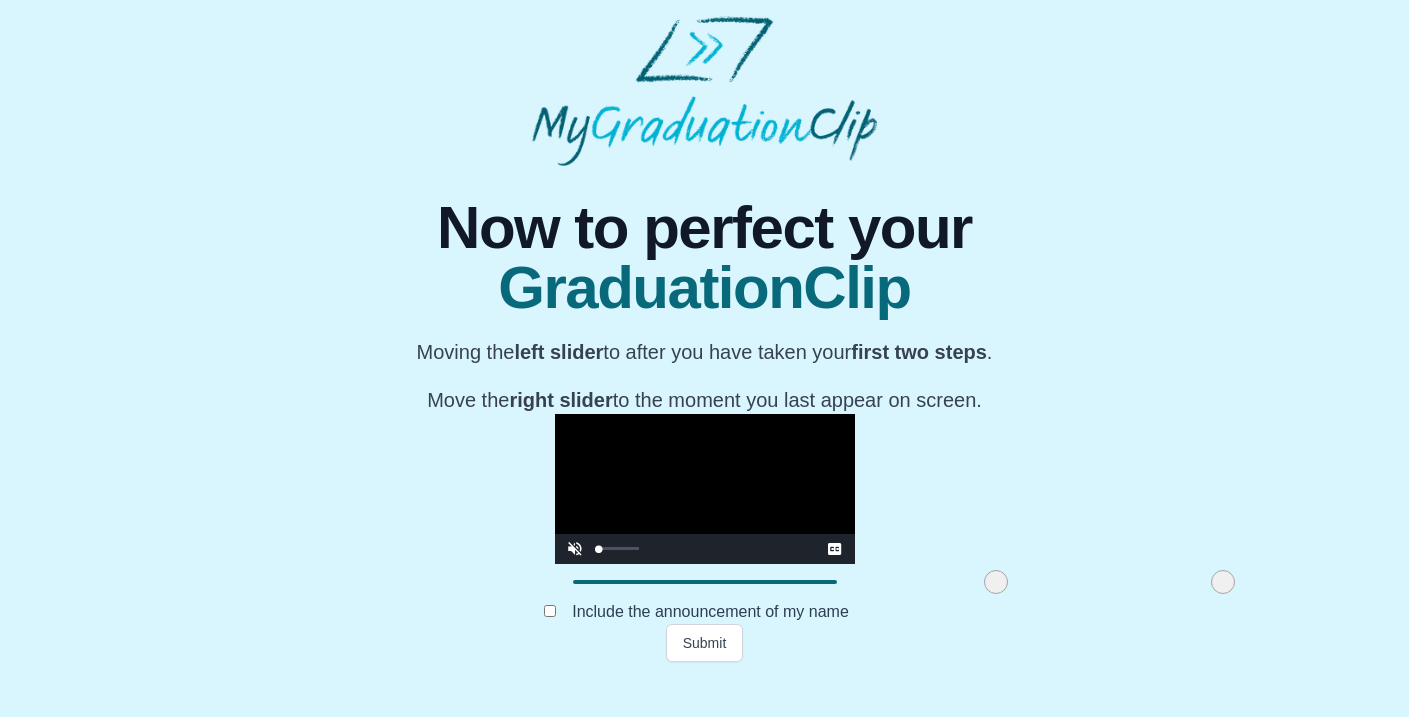 click at bounding box center [575, 534] 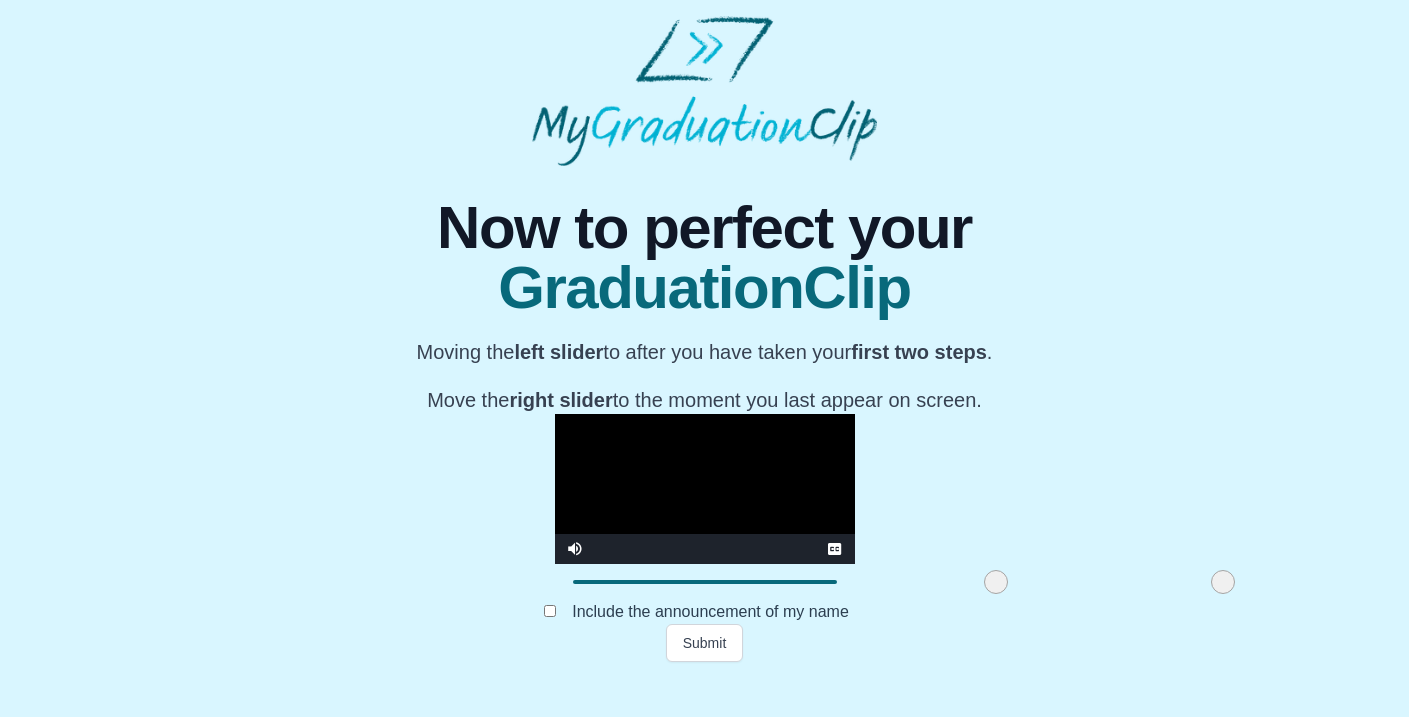 scroll, scrollTop: 208, scrollLeft: 0, axis: vertical 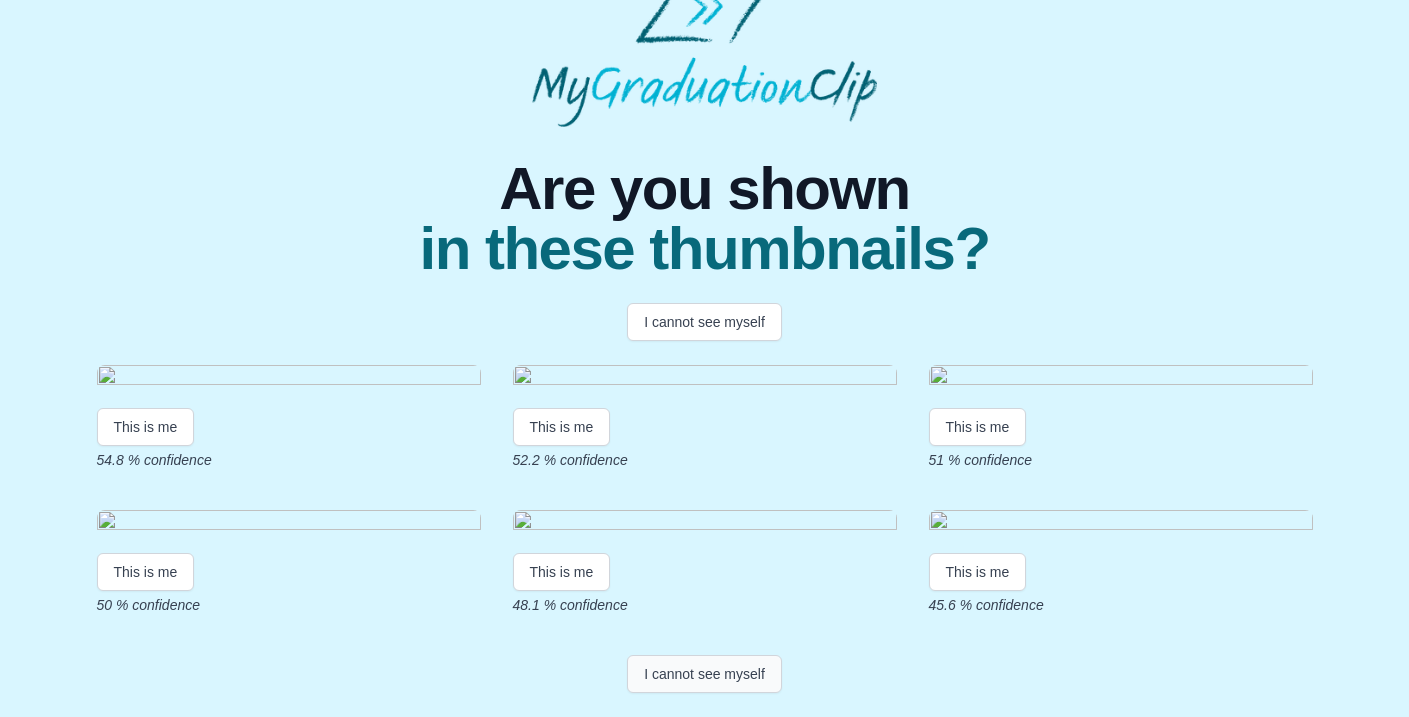 click on "I cannot see myself" at bounding box center [704, 674] 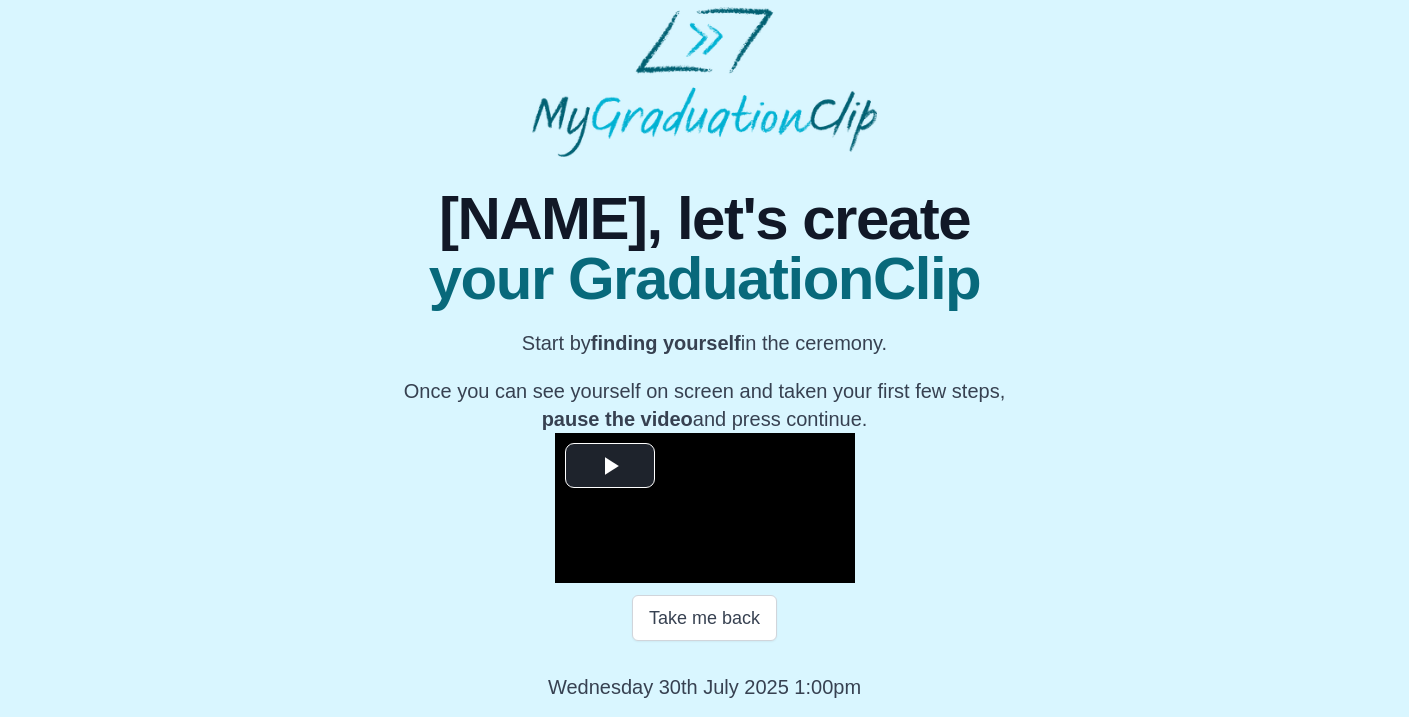 scroll, scrollTop: 189, scrollLeft: 0, axis: vertical 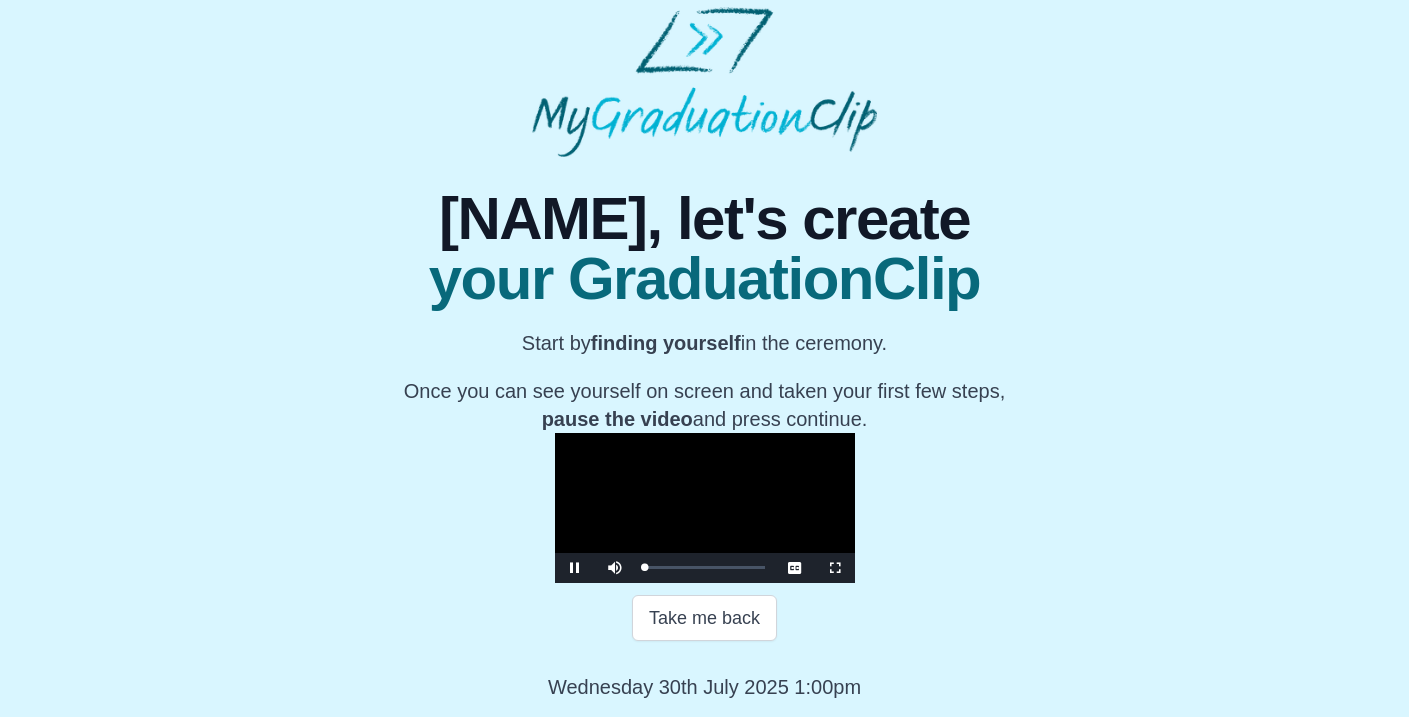 click at bounding box center (705, 508) 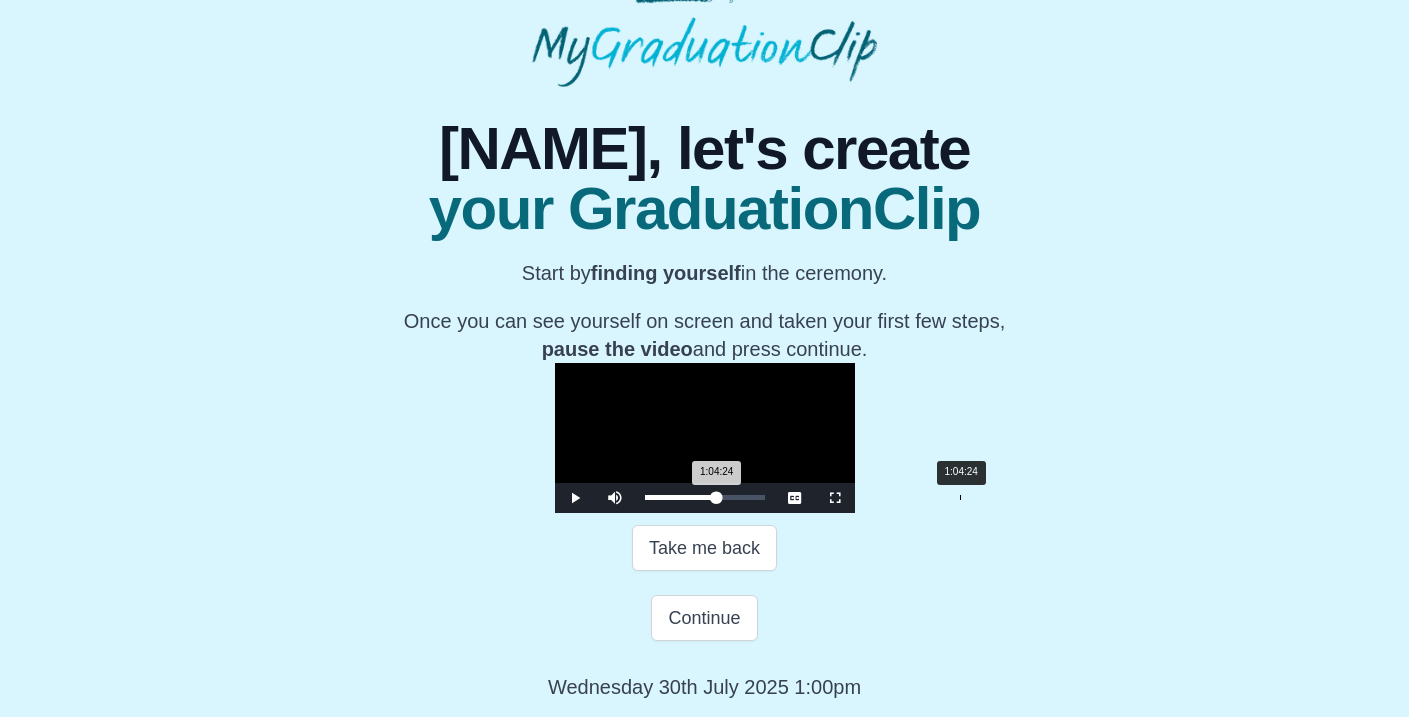 drag, startPoint x: 446, startPoint y: 632, endPoint x: 758, endPoint y: 630, distance: 312.0064 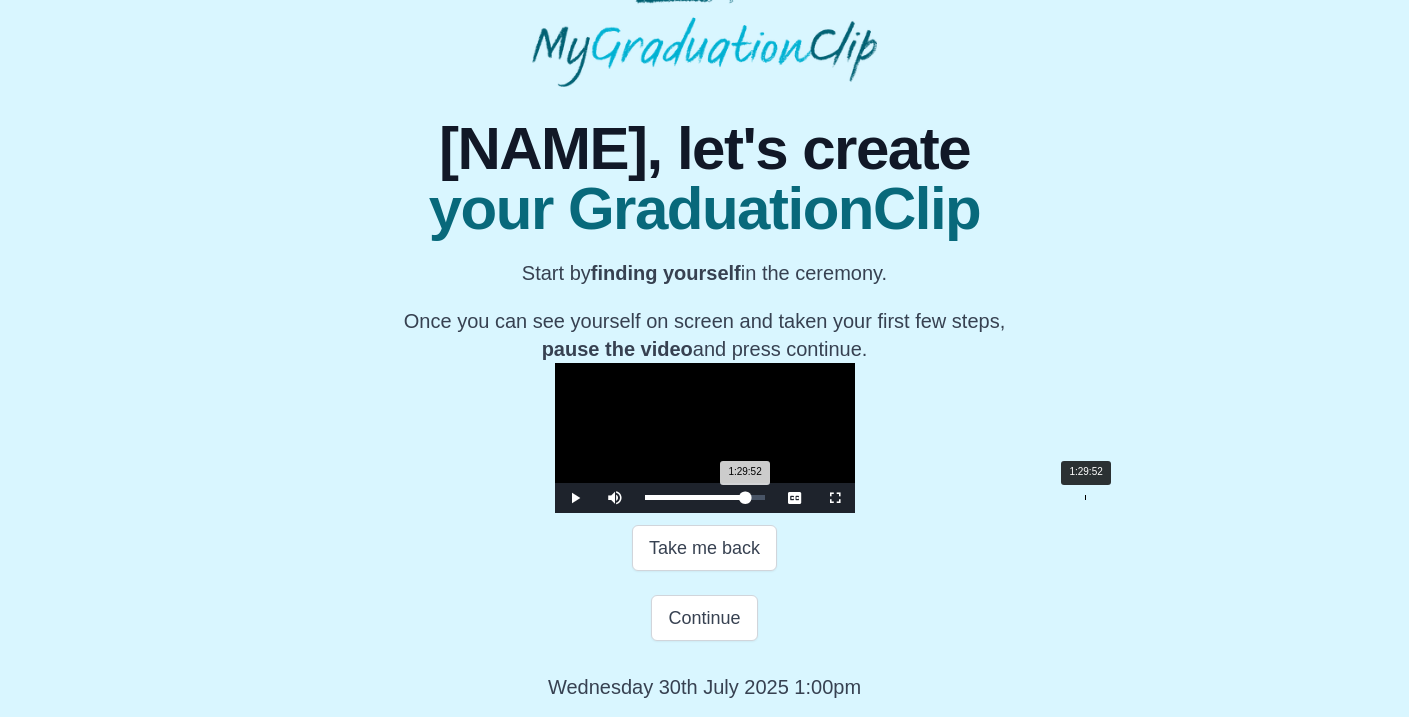 drag, startPoint x: 758, startPoint y: 630, endPoint x: 883, endPoint y: 634, distance: 125.06398 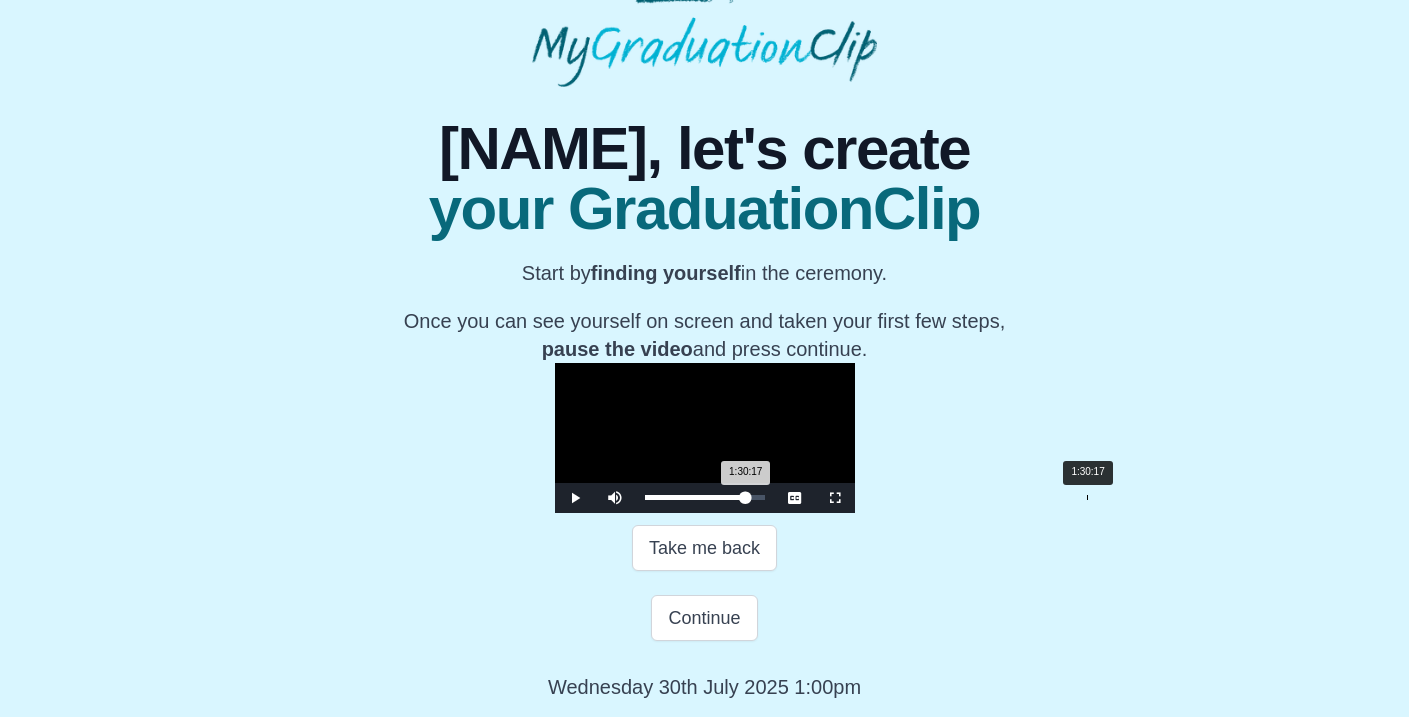 click on "[TIME] Progress : 0%" at bounding box center (695, 497) 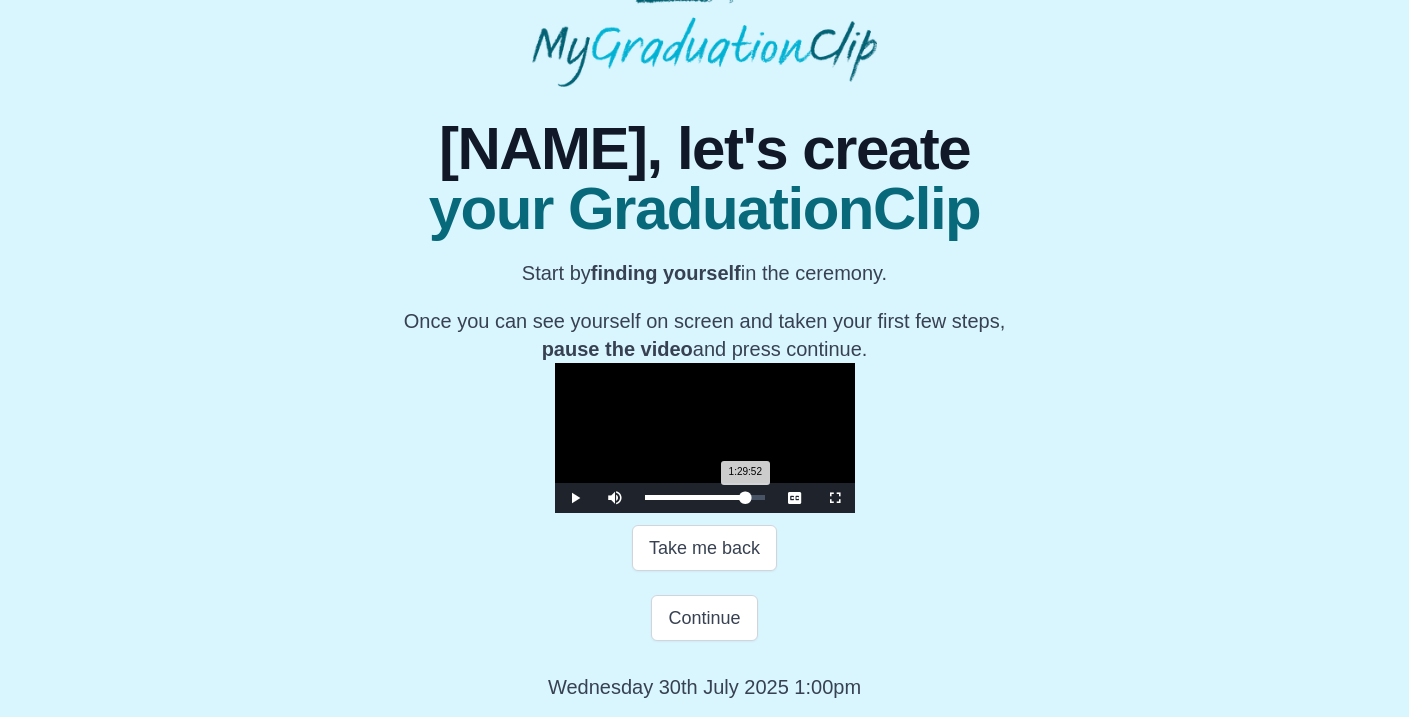 click on "1:29:52 Progress : 0%" at bounding box center [695, 497] 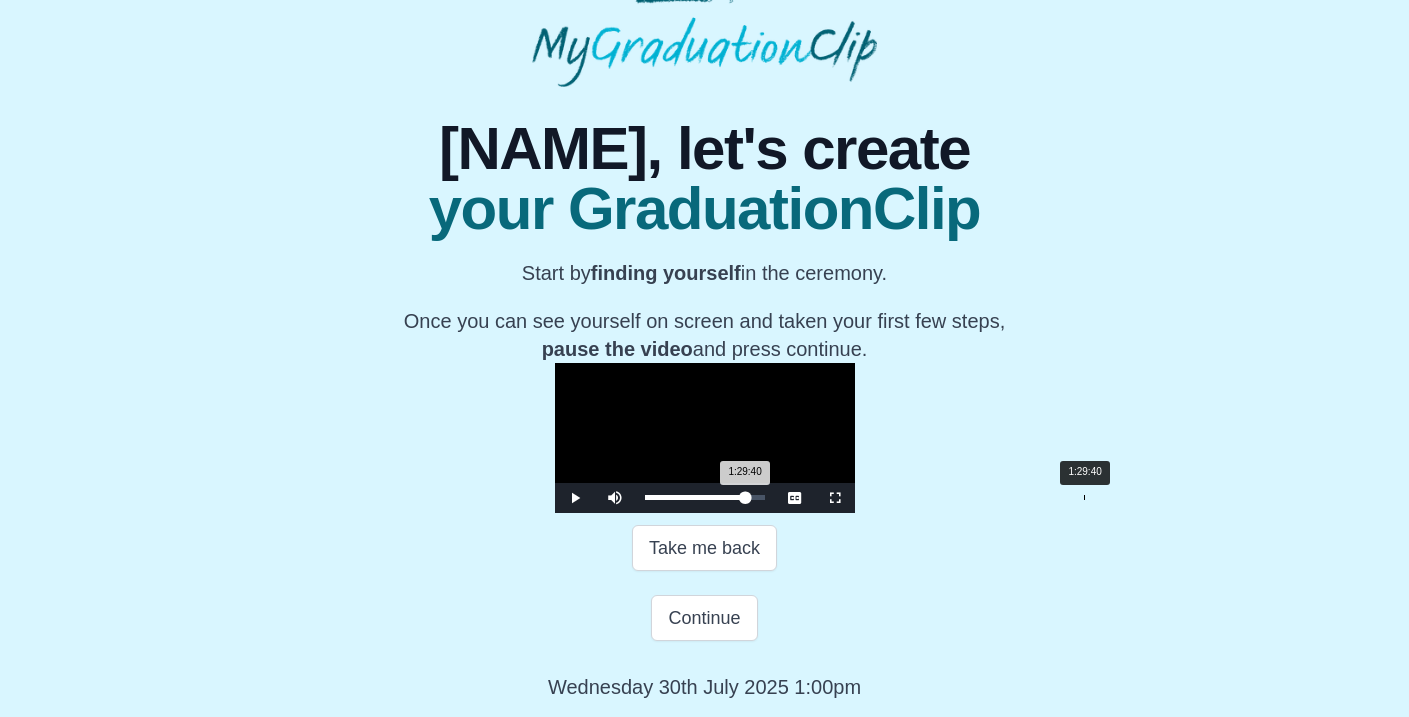 click on "1:29:40 Progress : 0%" at bounding box center [695, 497] 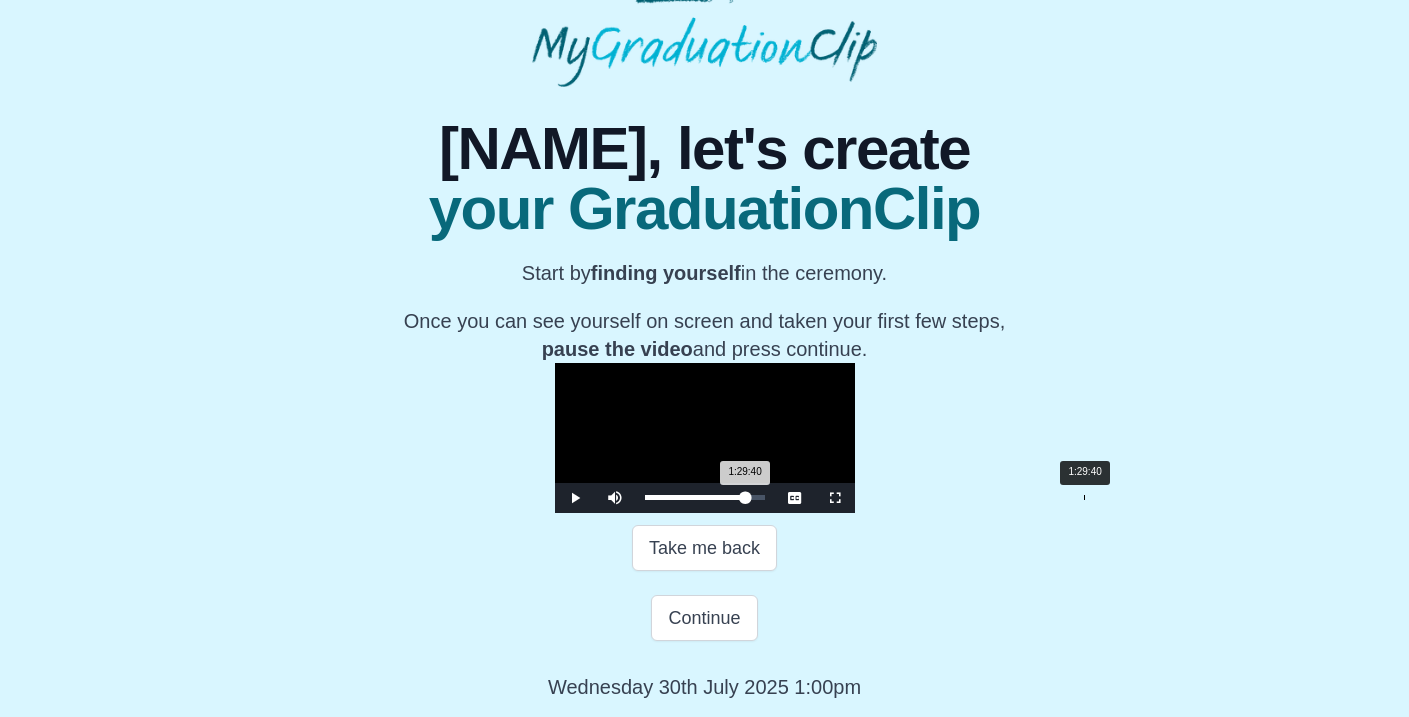 click on "1:29:40 Progress : 0%" at bounding box center [695, 497] 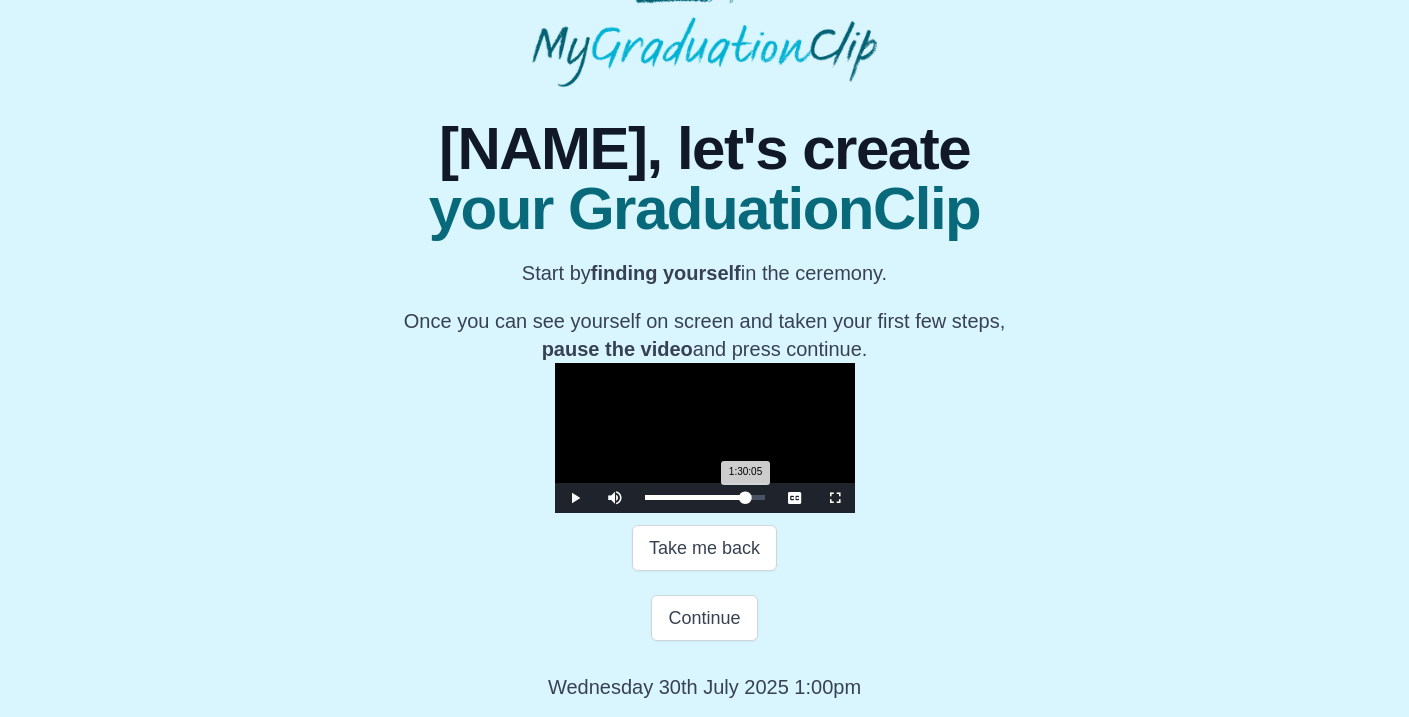 click on "1:30:05 Progress : 0%" at bounding box center [695, 497] 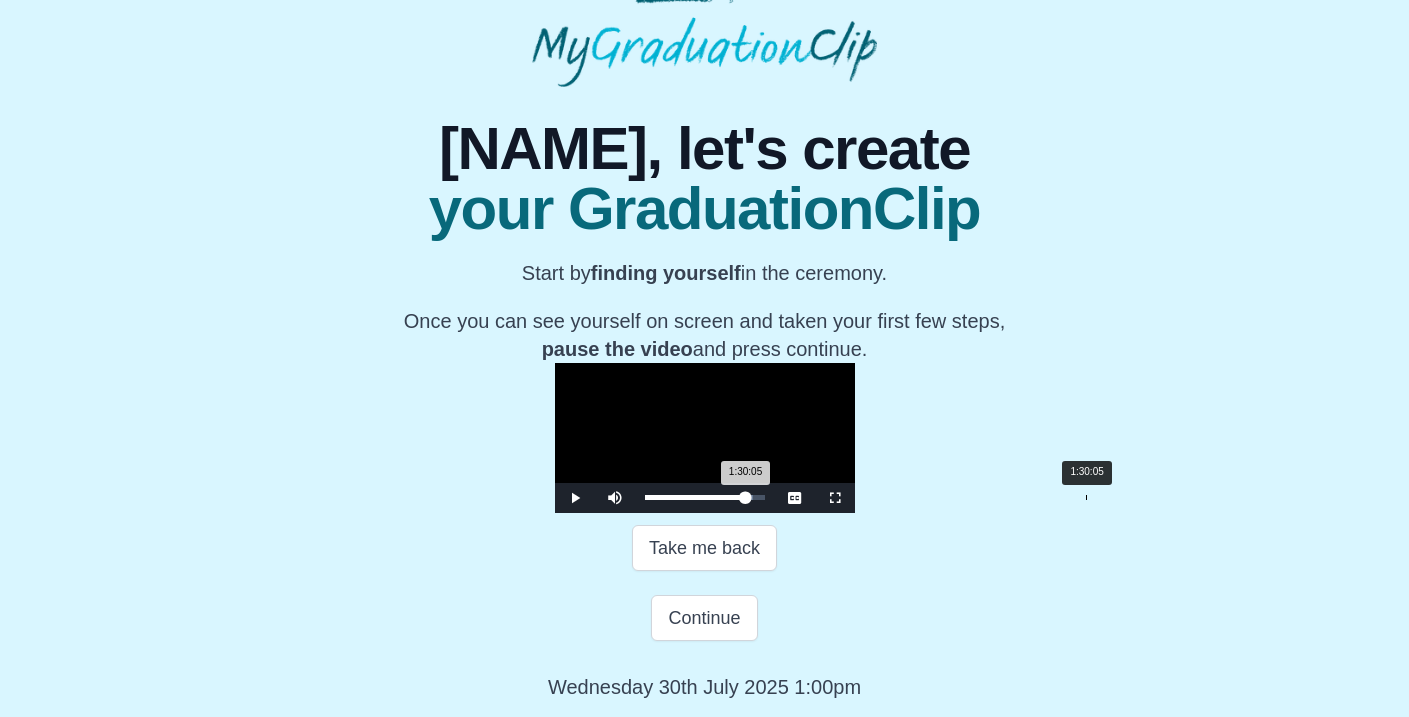click on "1:30:05 Progress : 0%" at bounding box center [695, 497] 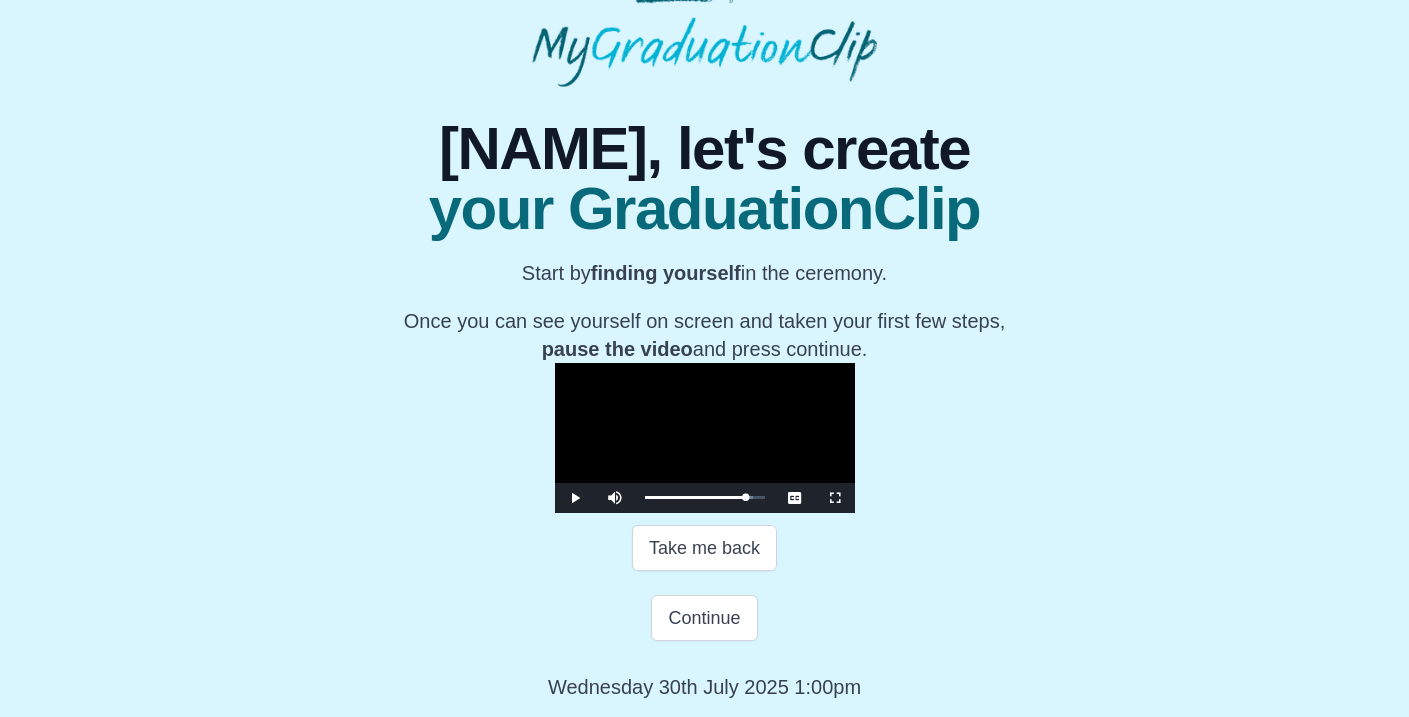 scroll, scrollTop: 326, scrollLeft: 0, axis: vertical 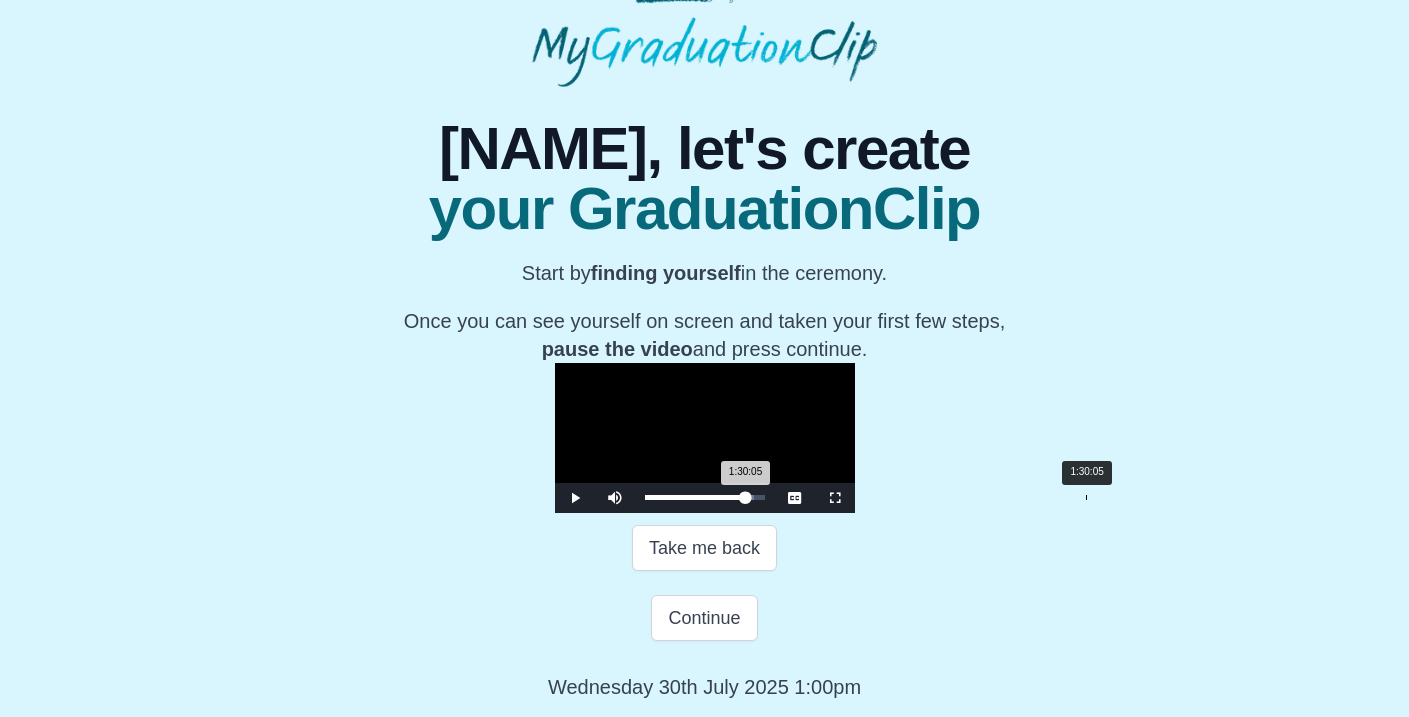 click on "1:30:05 Progress : 0%" at bounding box center (695, 497) 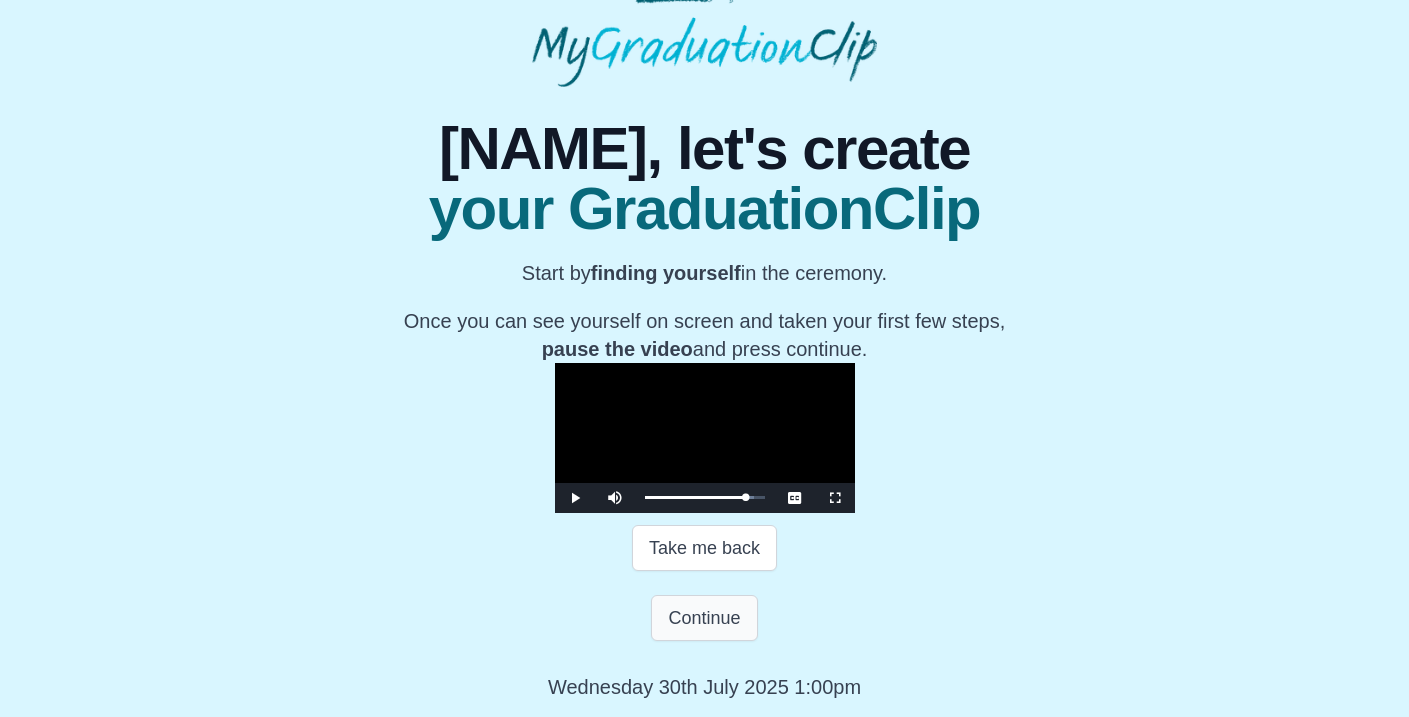 click on "Continue" at bounding box center (704, 618) 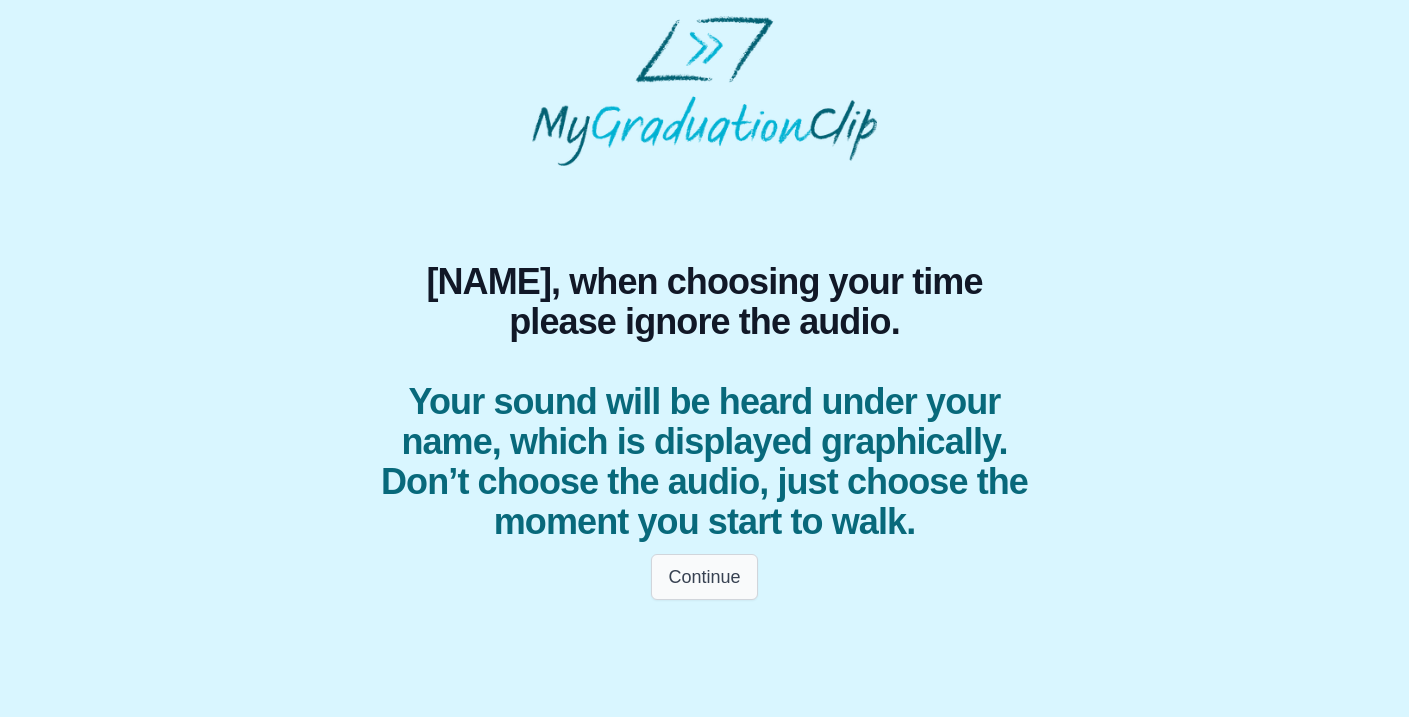 click on "Continue" at bounding box center (704, 577) 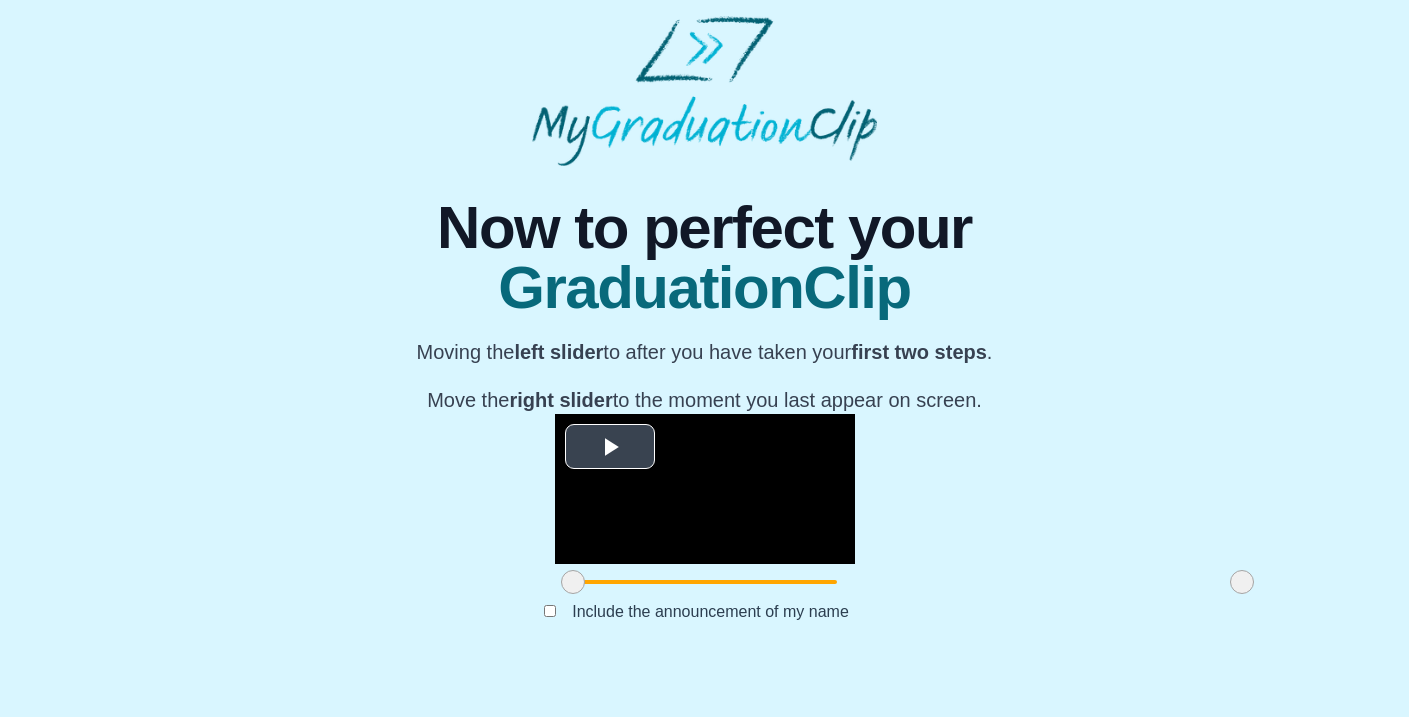 scroll, scrollTop: 208, scrollLeft: 0, axis: vertical 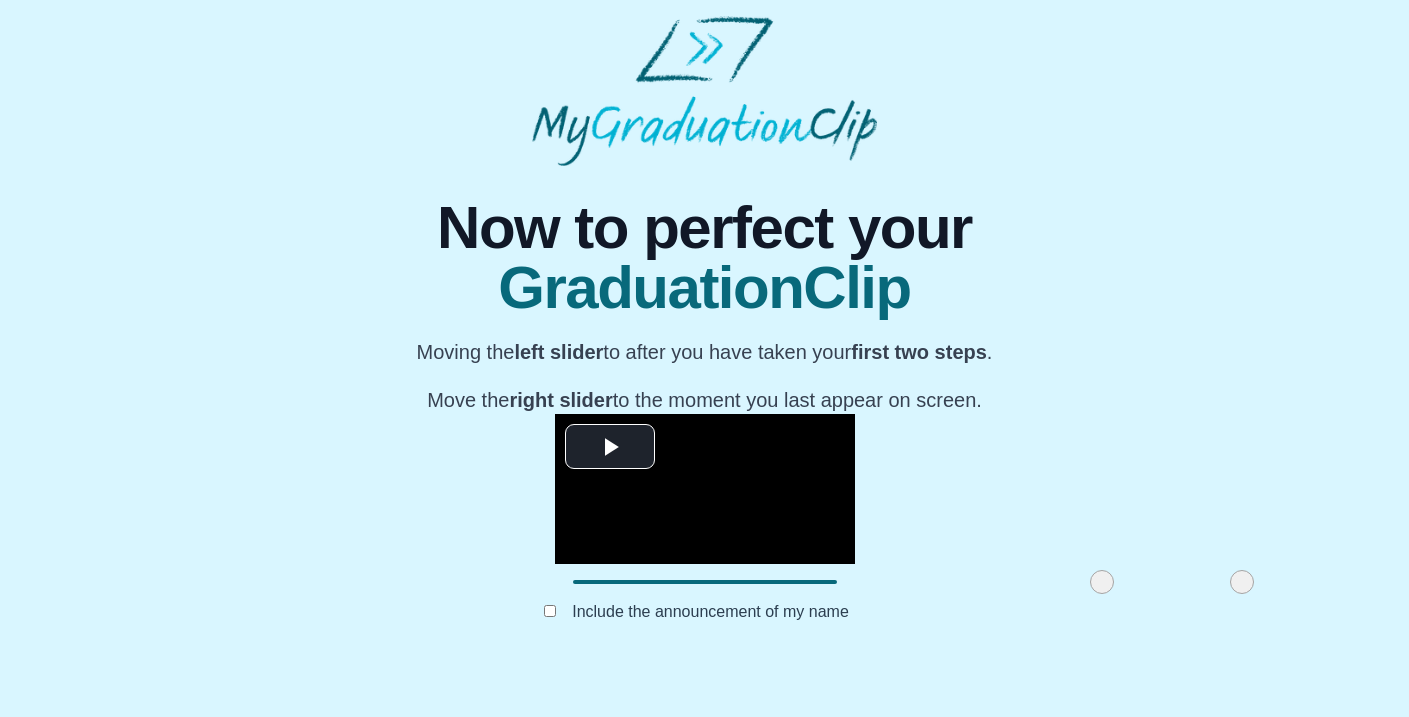 drag, startPoint x: 378, startPoint y: 618, endPoint x: 907, endPoint y: 608, distance: 529.0945 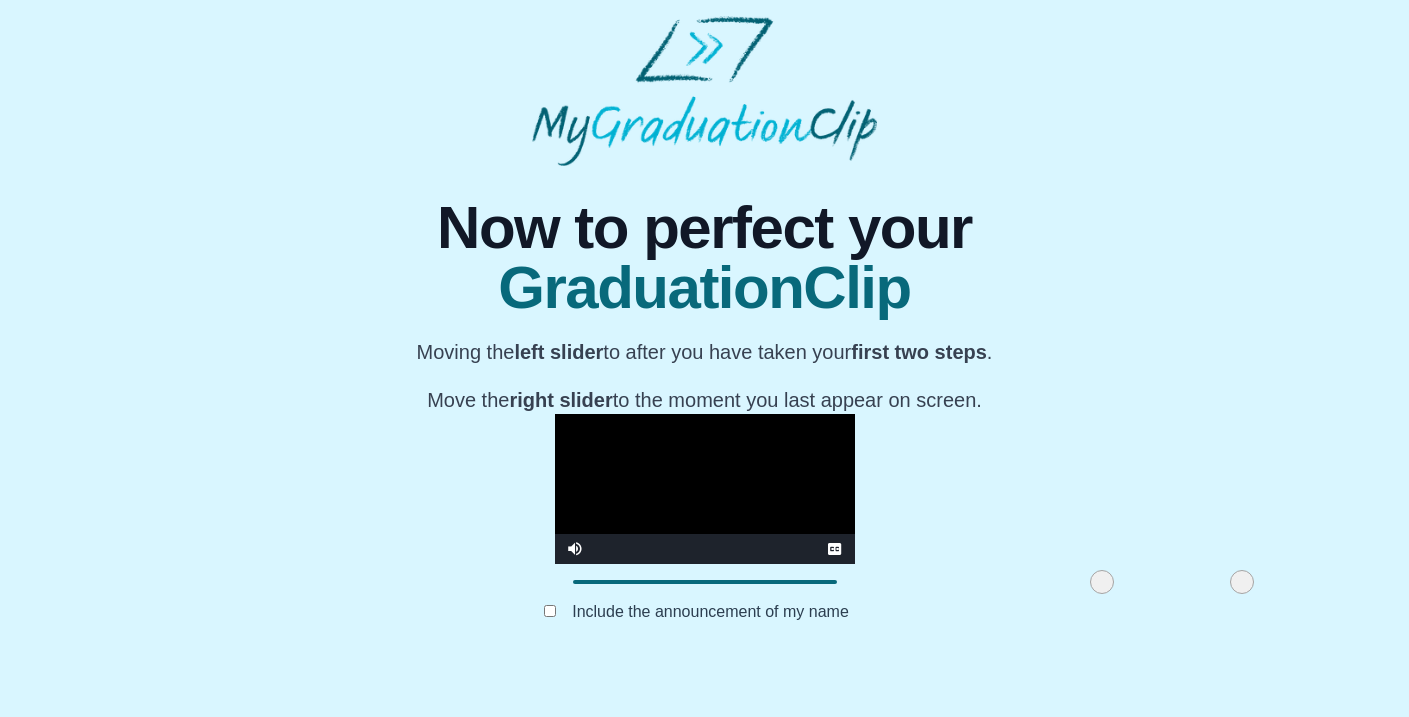 click at bounding box center [705, 489] 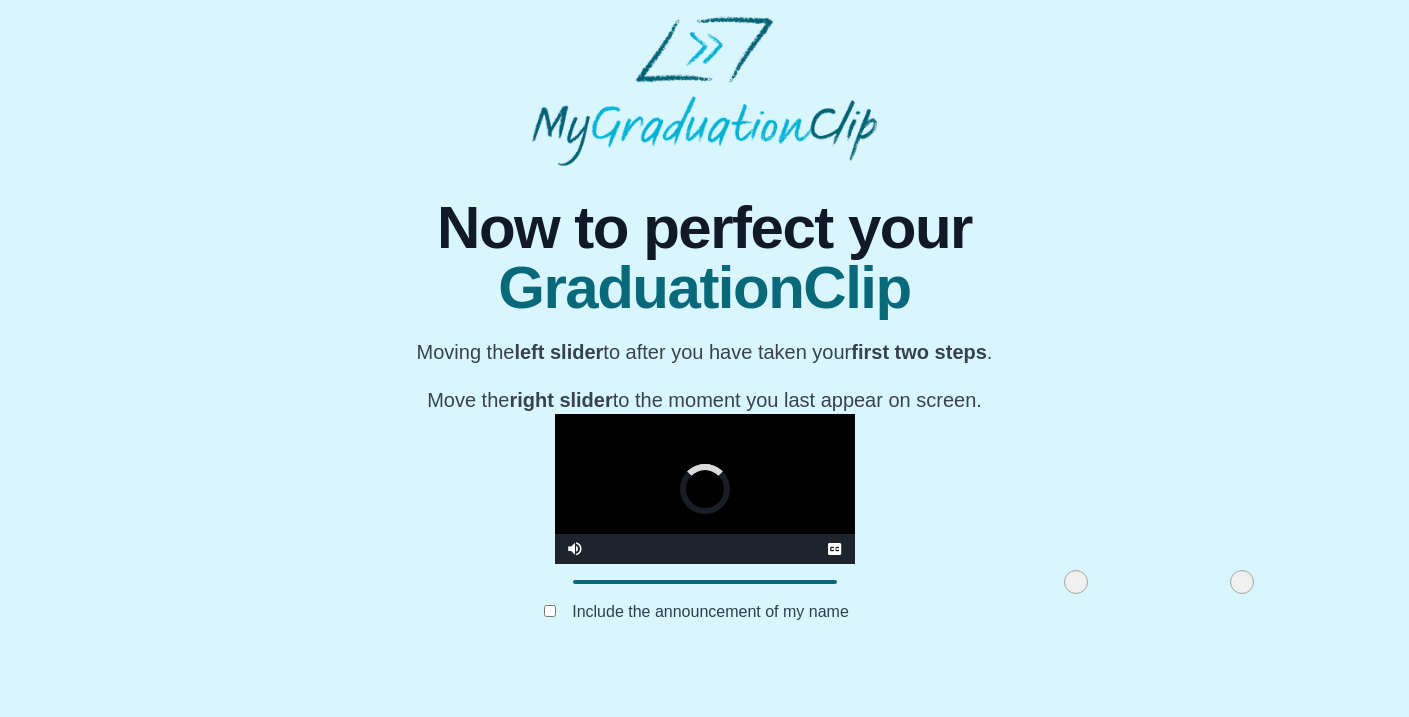 drag, startPoint x: 893, startPoint y: 622, endPoint x: 867, endPoint y: 620, distance: 26.076809 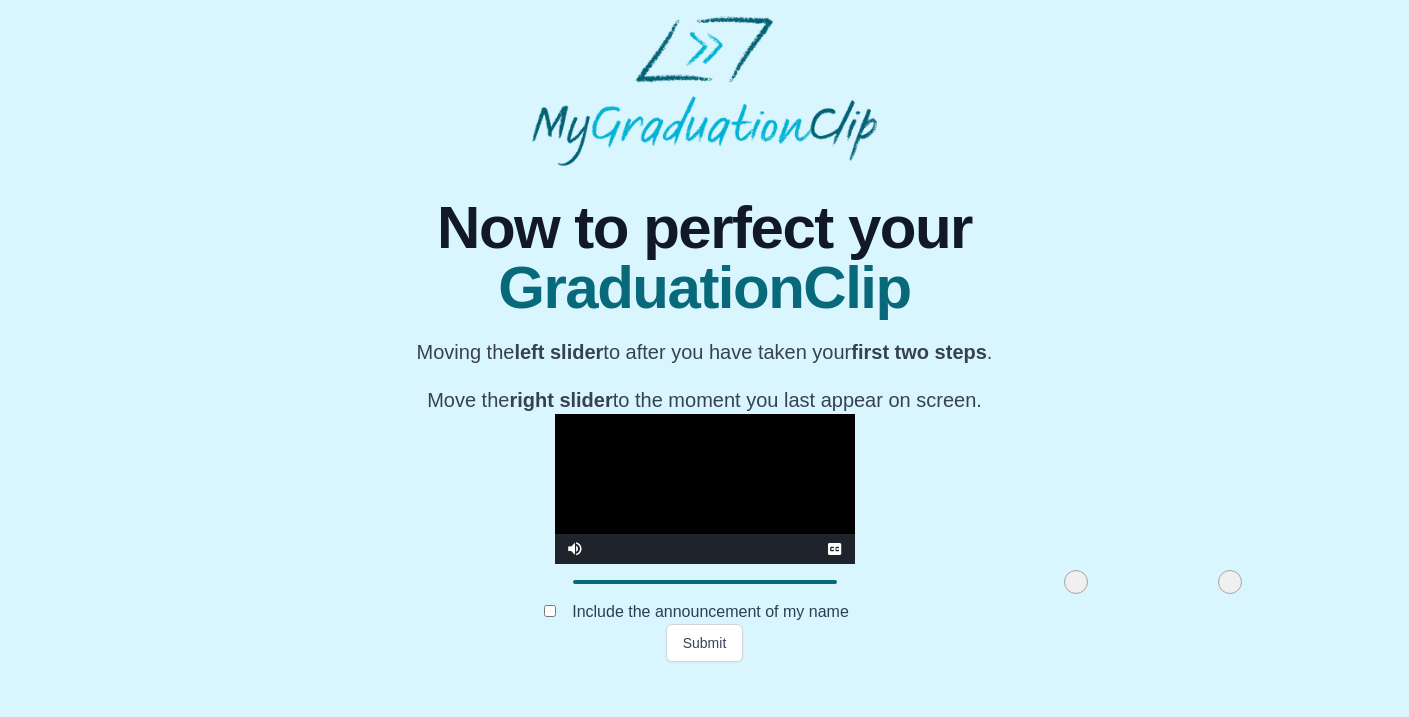 drag, startPoint x: 1041, startPoint y: 620, endPoint x: 1029, endPoint y: 620, distance: 12 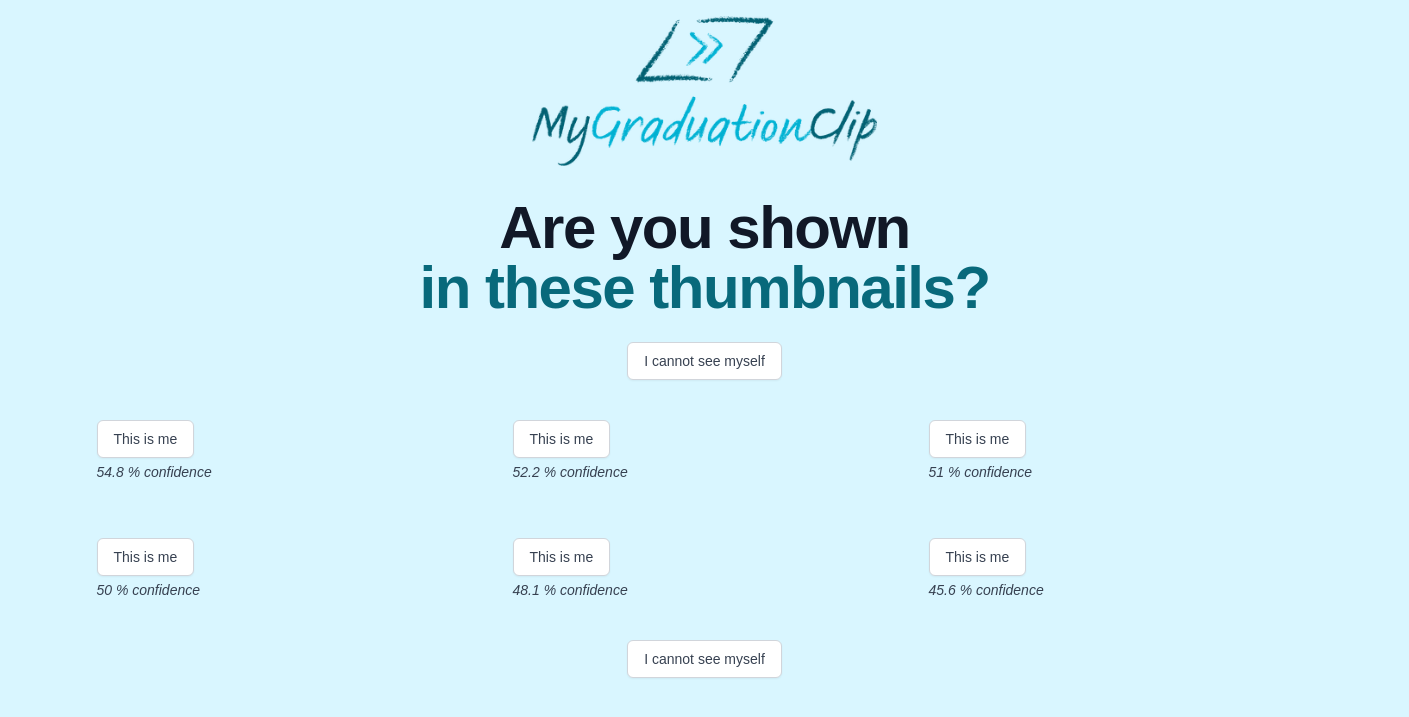 scroll, scrollTop: 416, scrollLeft: 0, axis: vertical 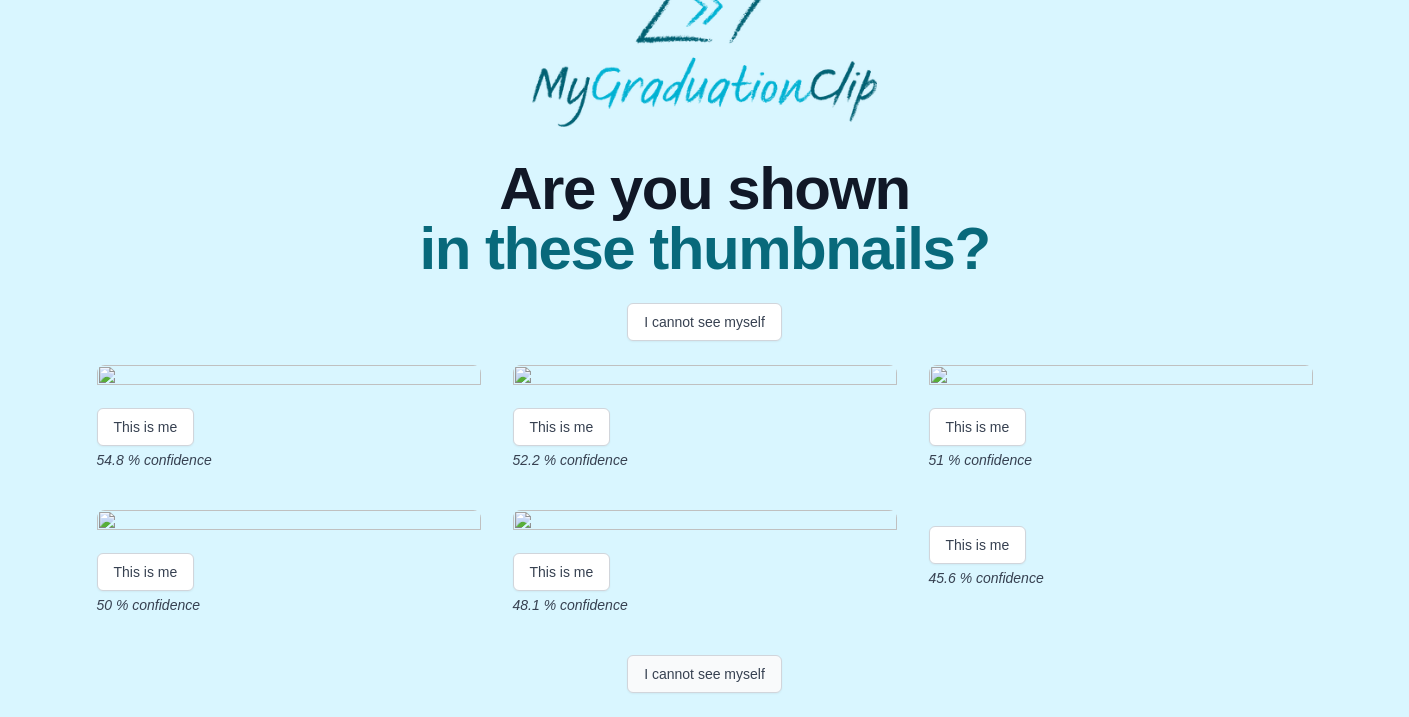 click on "I cannot see myself" at bounding box center [704, 674] 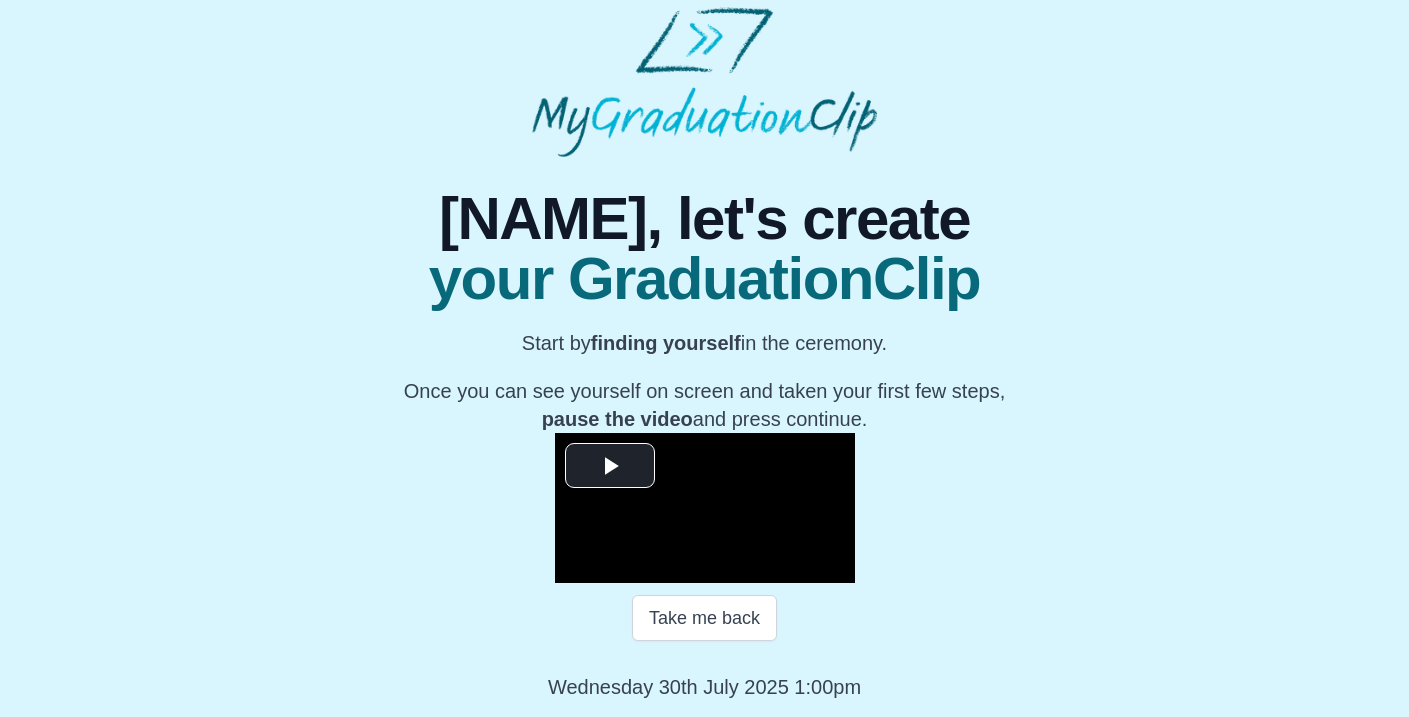 scroll, scrollTop: 256, scrollLeft: 0, axis: vertical 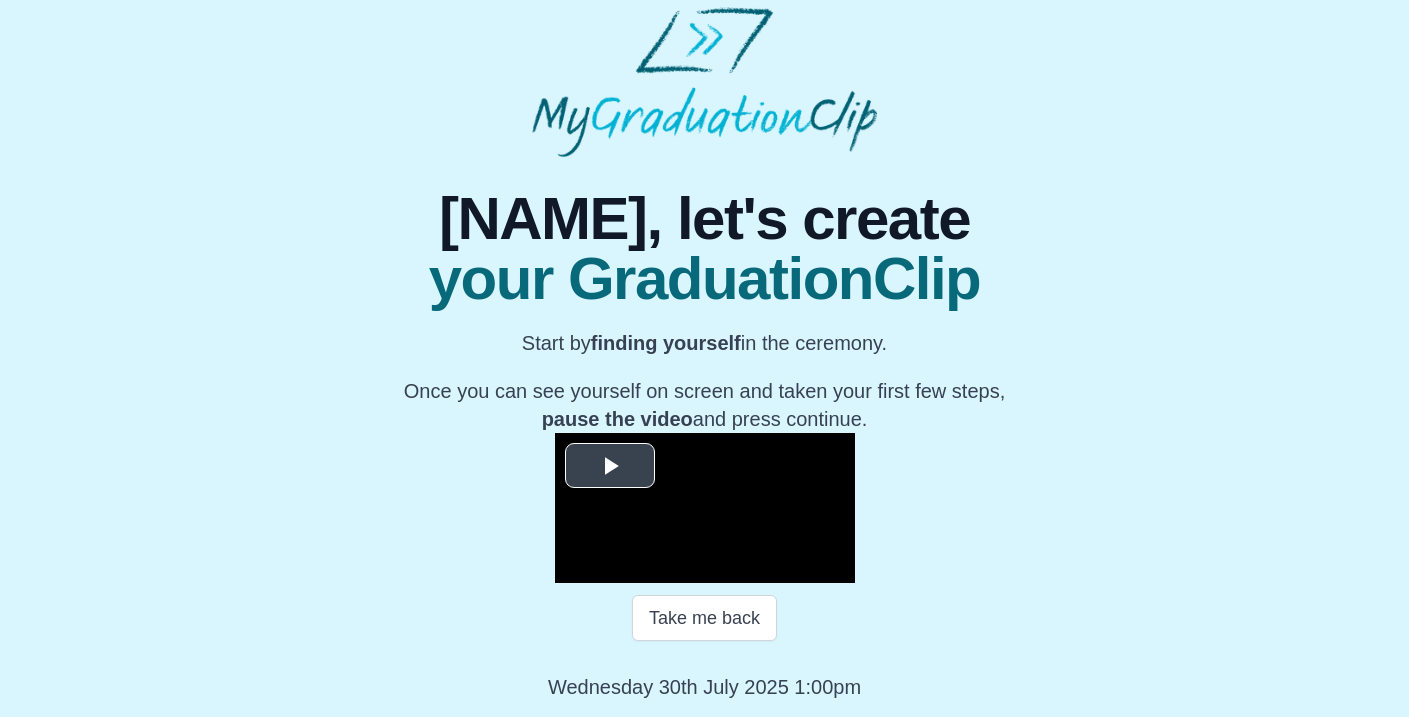 click at bounding box center [610, 465] 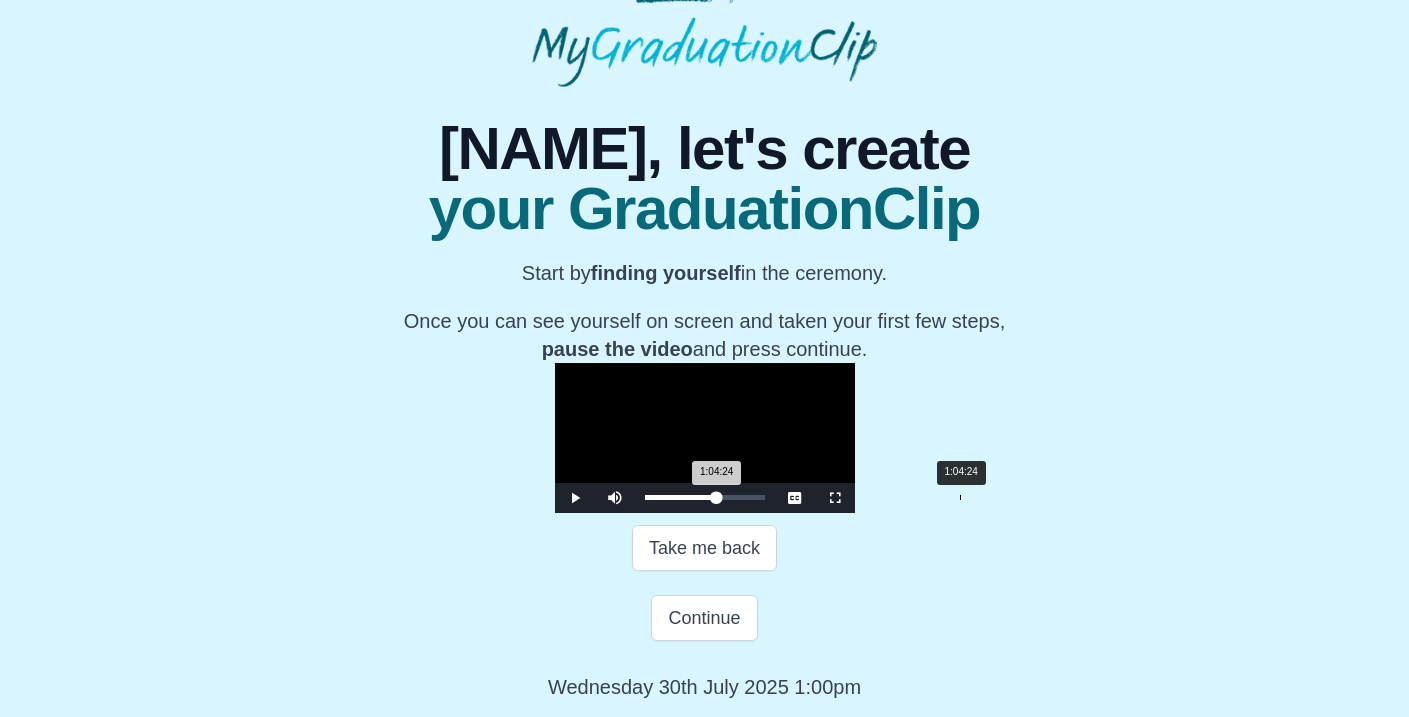 drag, startPoint x: 437, startPoint y: 563, endPoint x: 758, endPoint y: 555, distance: 321.09967 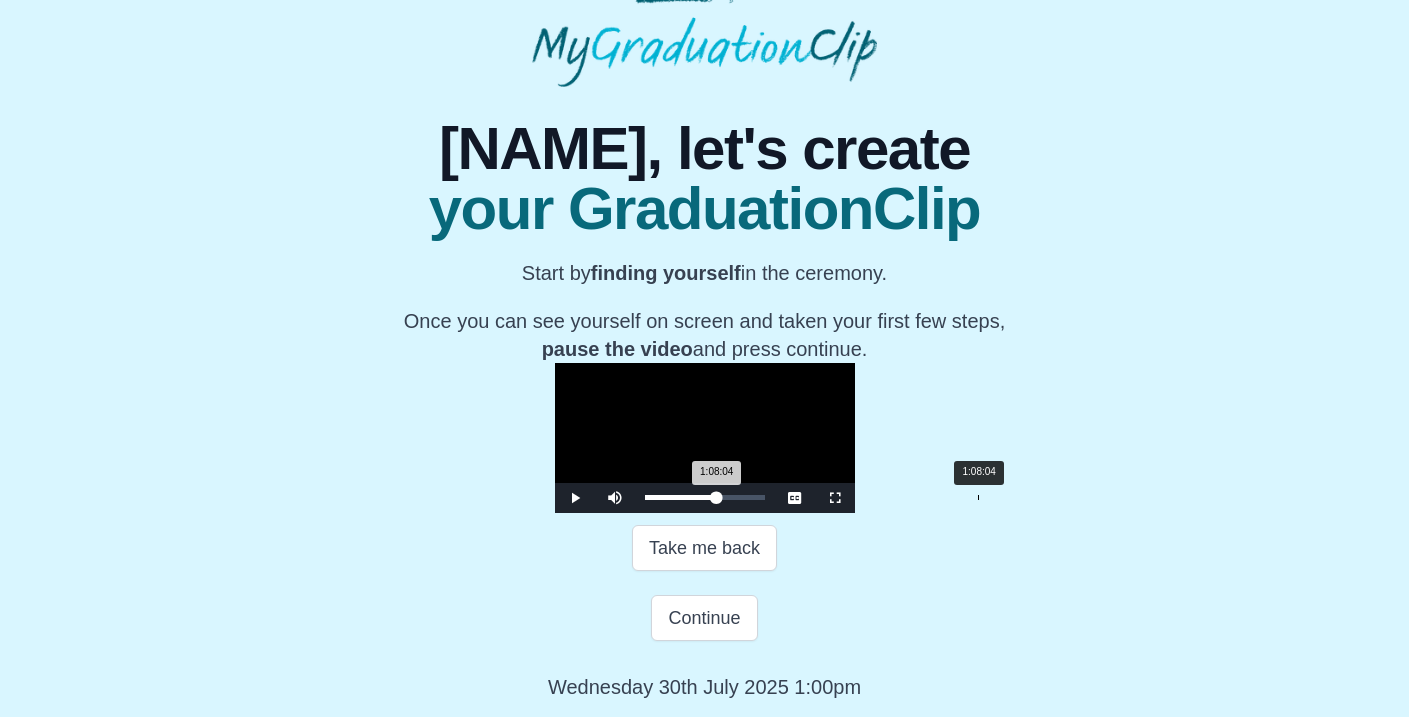 drag, startPoint x: 757, startPoint y: 565, endPoint x: 777, endPoint y: 565, distance: 20 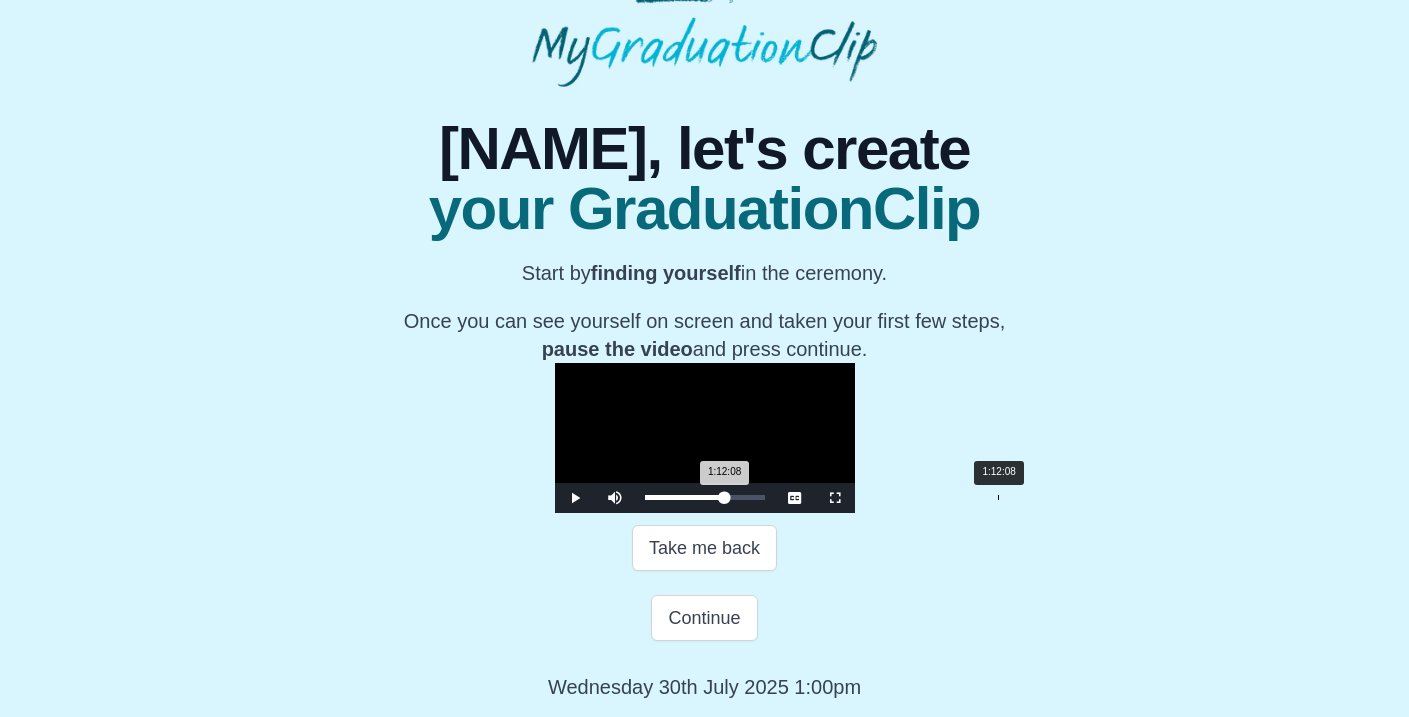 drag, startPoint x: 776, startPoint y: 564, endPoint x: 799, endPoint y: 565, distance: 23.021729 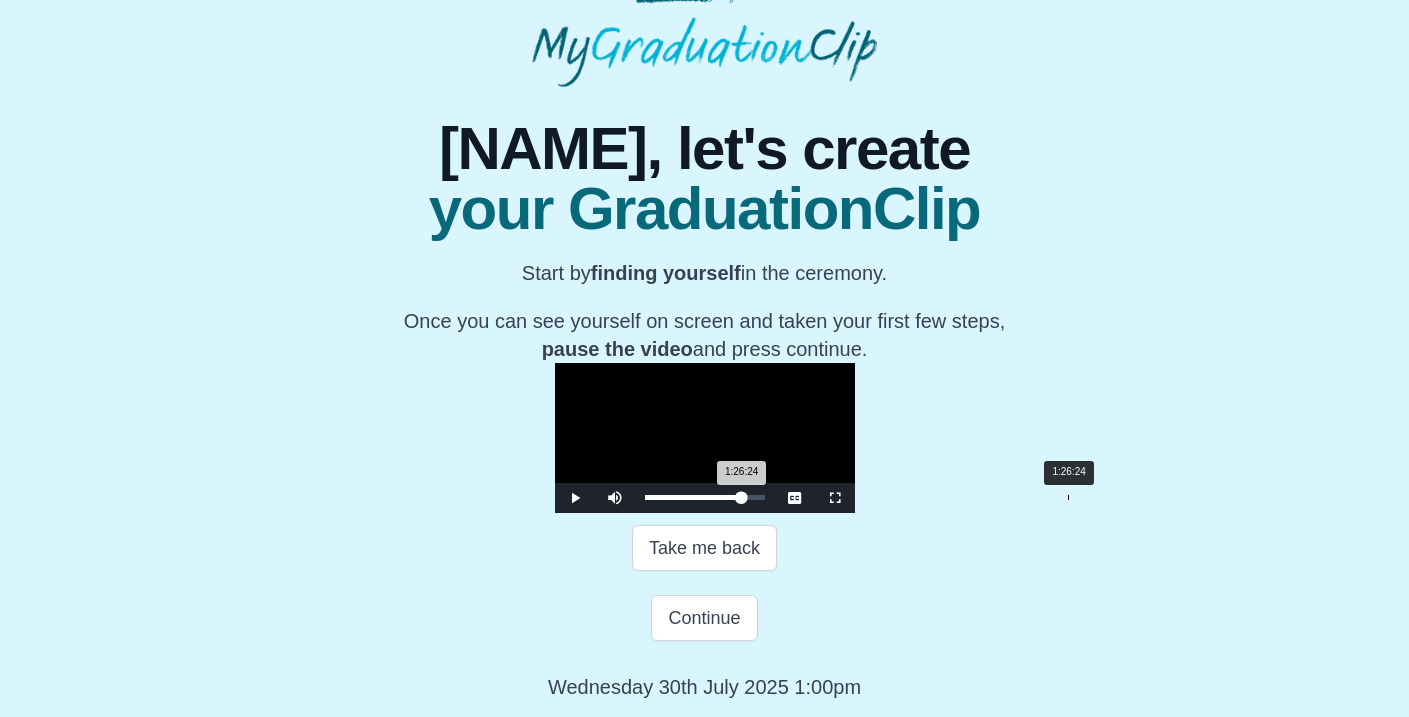 drag, startPoint x: 799, startPoint y: 565, endPoint x: 865, endPoint y: 566, distance: 66.007576 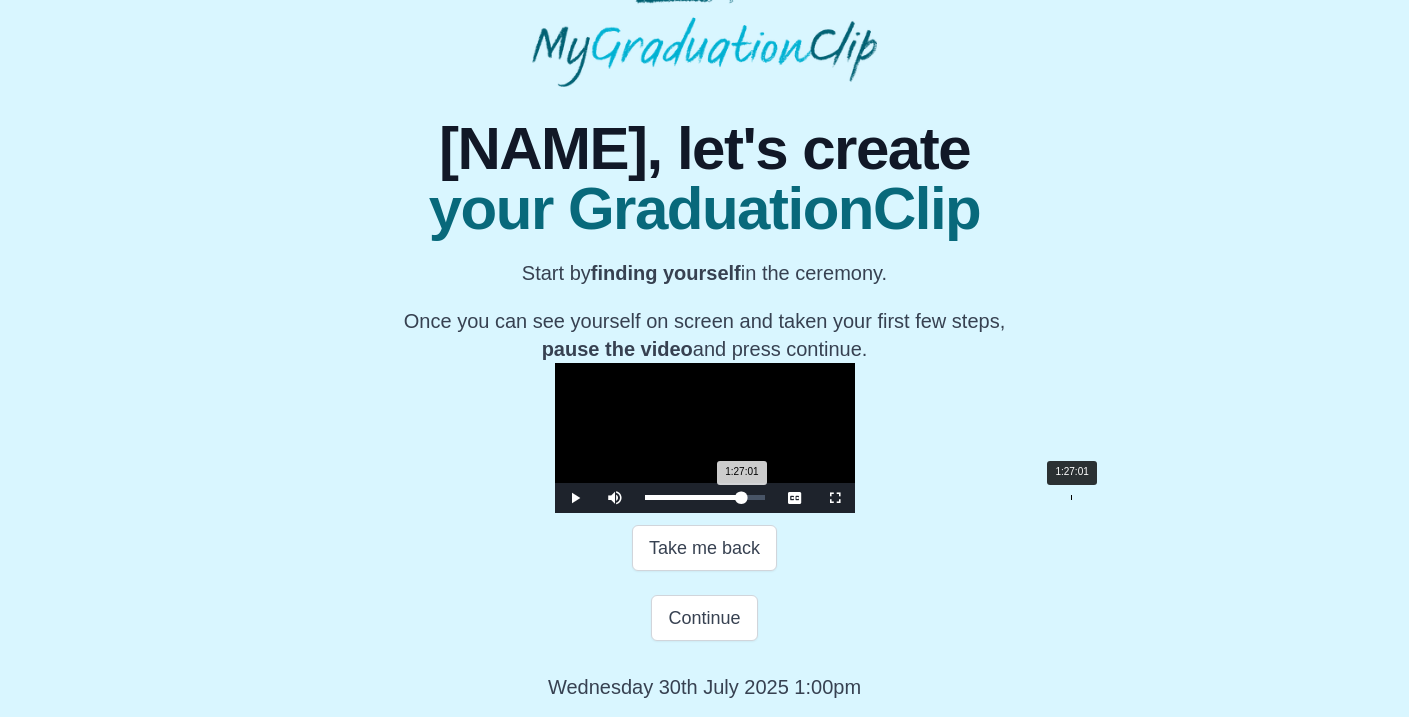 click on "1:27:01 Progress : 0%" at bounding box center [693, 497] 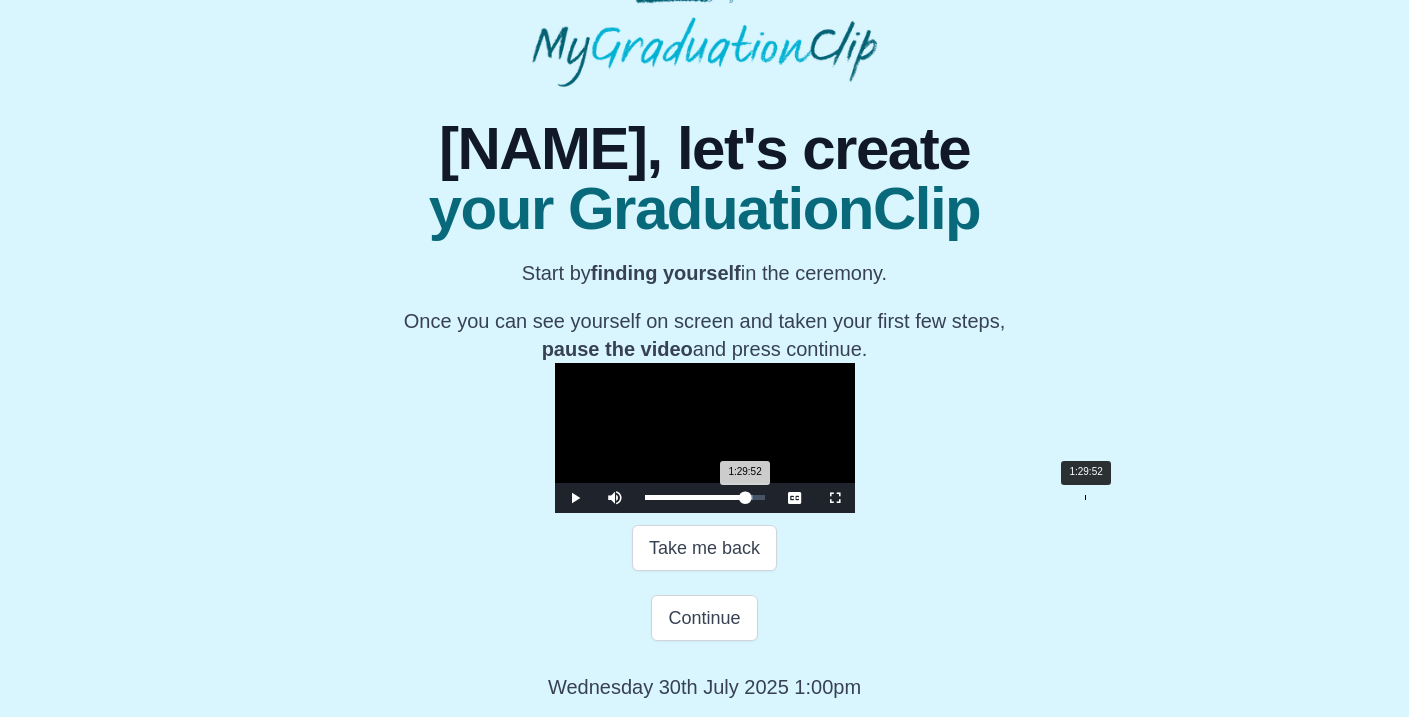 click on "1:29:52 Progress : 0%" at bounding box center (695, 497) 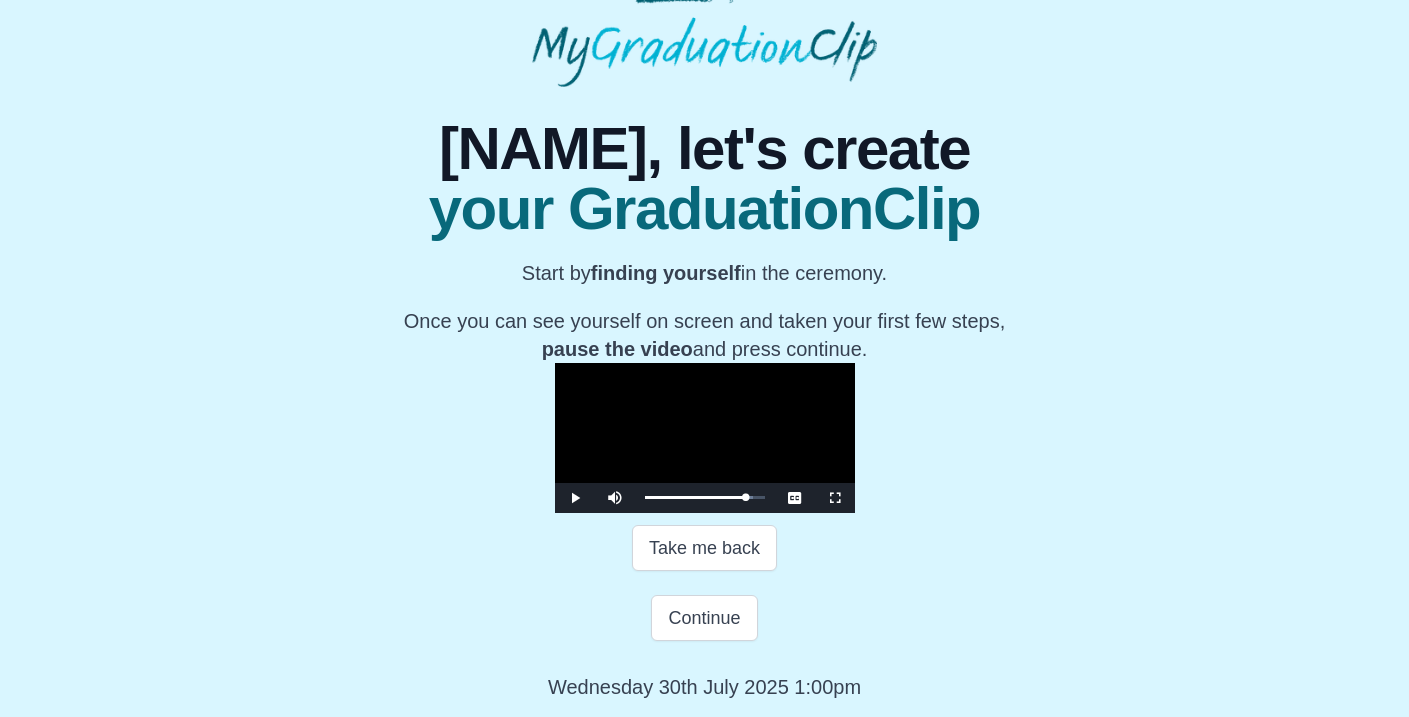click at bounding box center [705, 438] 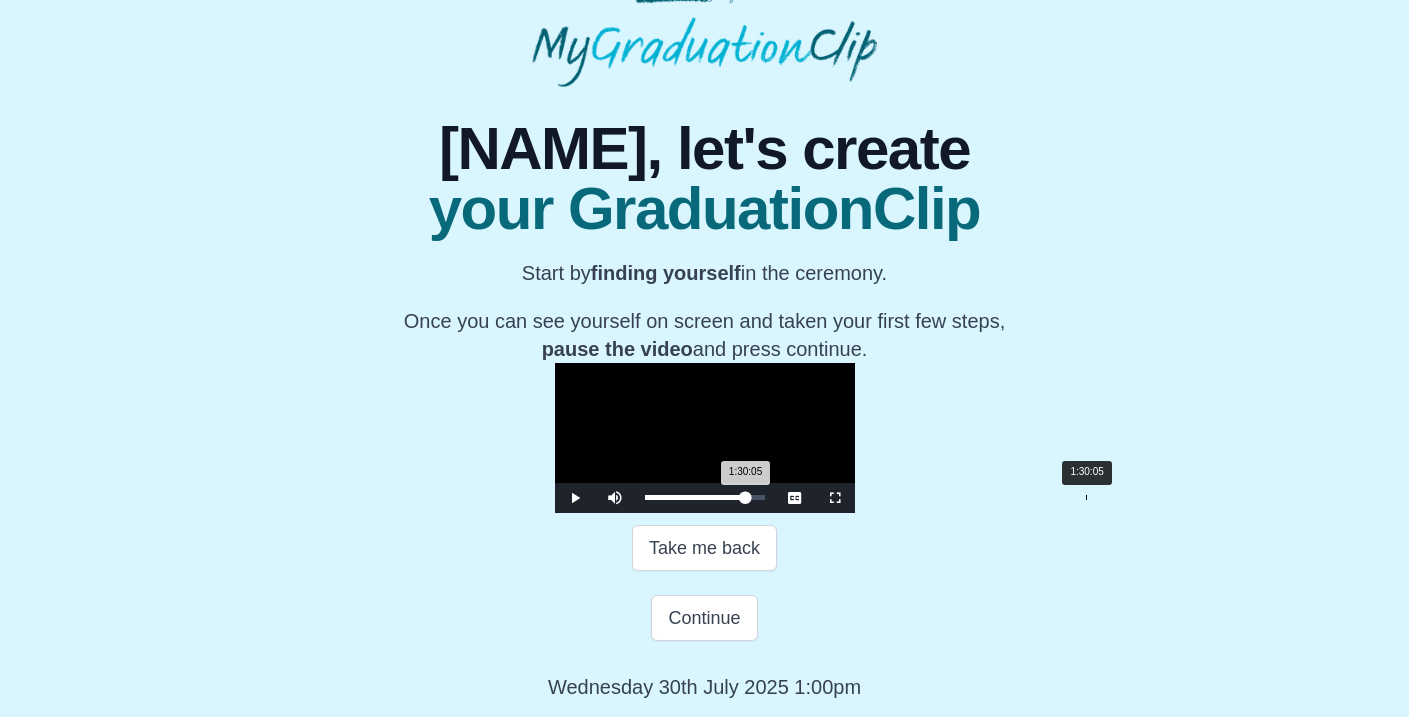 click on "1:30:05 Progress : 0%" at bounding box center (695, 497) 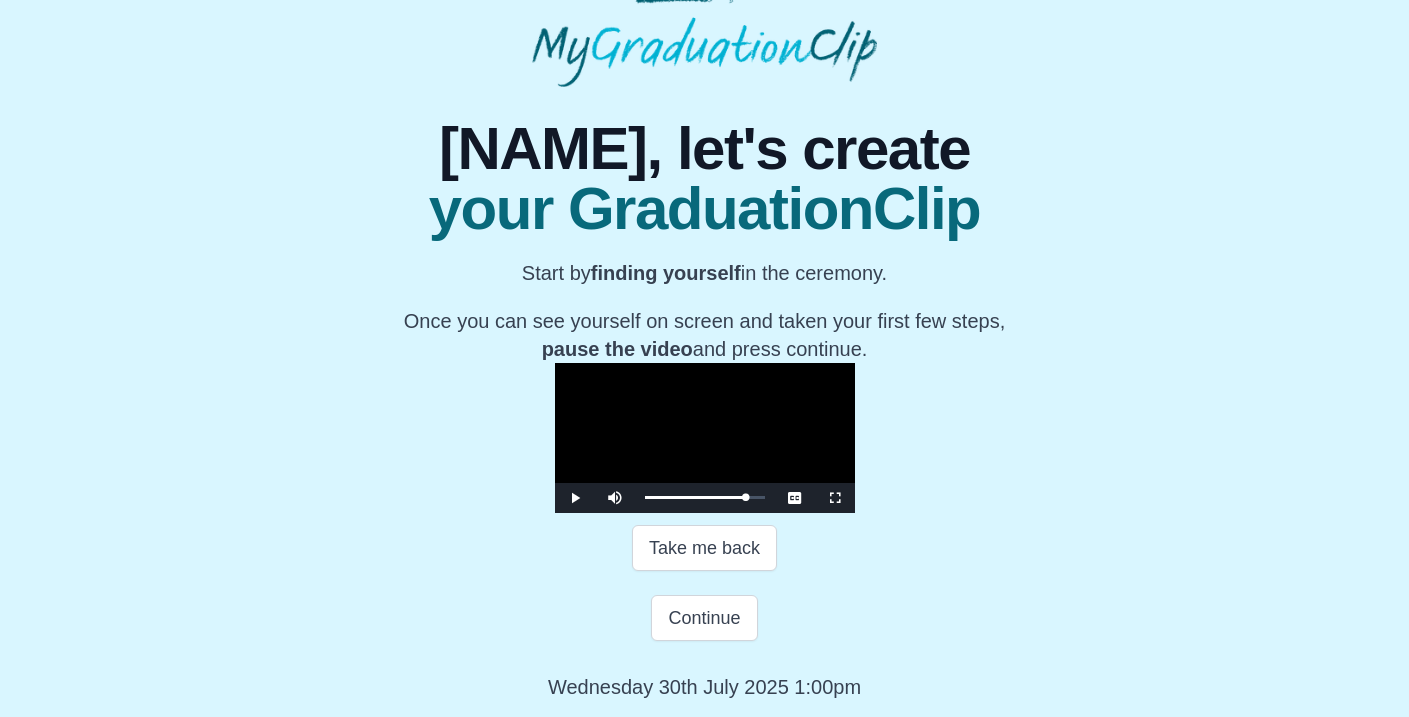 scroll, scrollTop: 326, scrollLeft: 0, axis: vertical 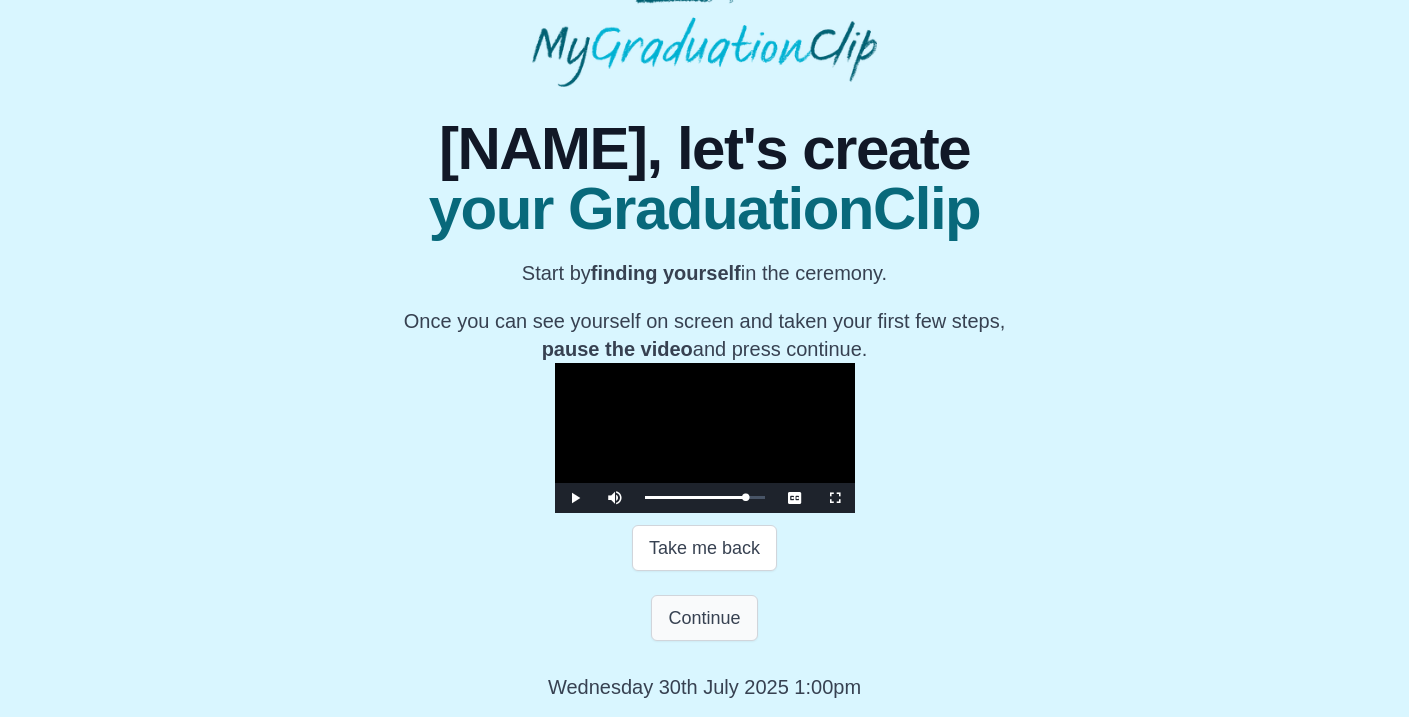 click on "Continue" at bounding box center (704, 618) 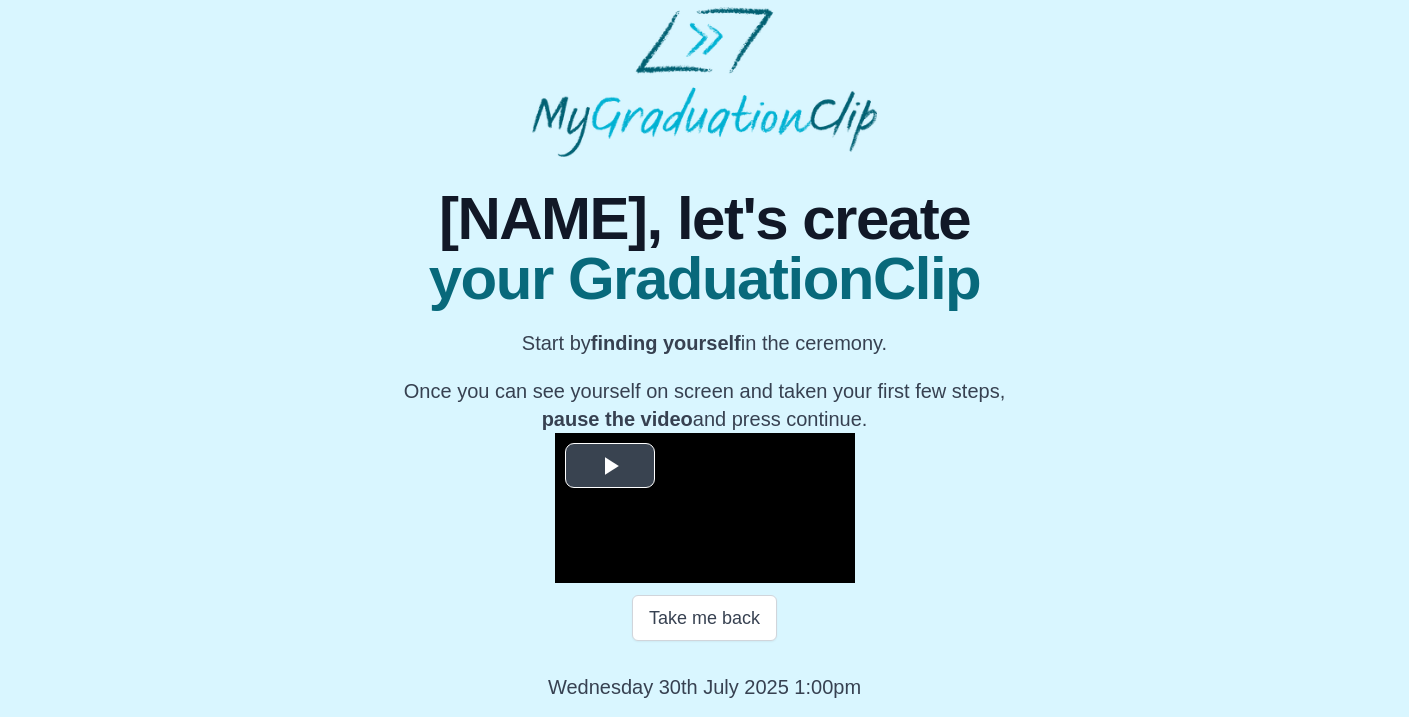 scroll, scrollTop: 248, scrollLeft: 0, axis: vertical 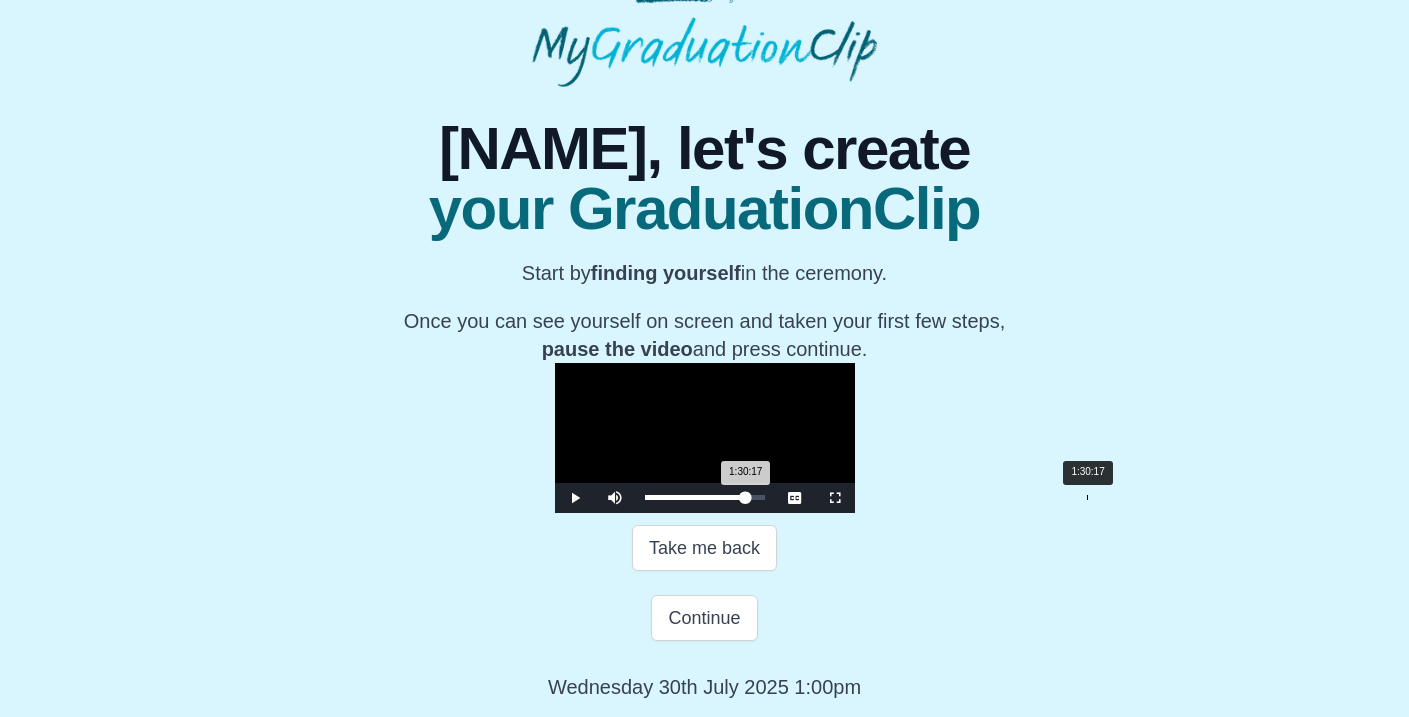 drag, startPoint x: 447, startPoint y: 567, endPoint x: 885, endPoint y: 566, distance: 438.00113 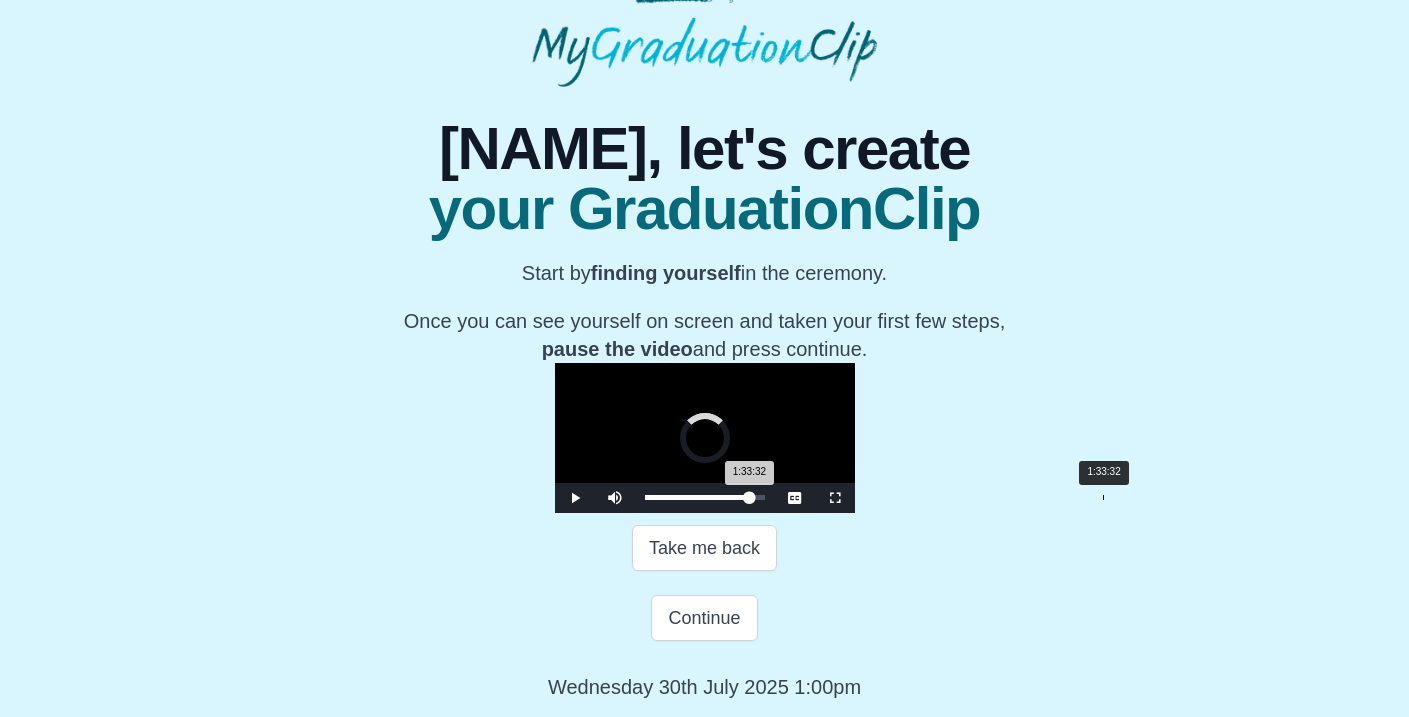click on "Loaded : 0% 1:33:32 1:33:32 Progress : 0%" at bounding box center [705, 497] 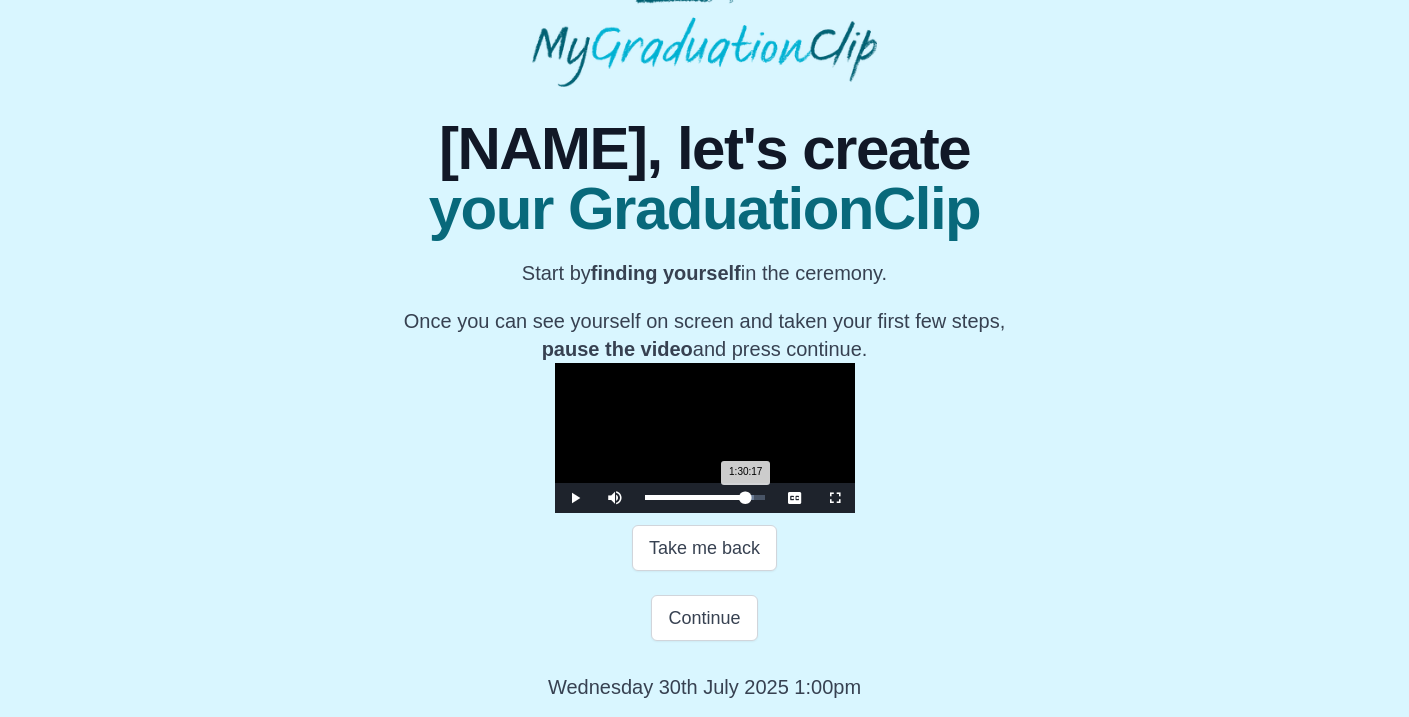 drag, startPoint x: 899, startPoint y: 573, endPoint x: 885, endPoint y: 572, distance: 14.035668 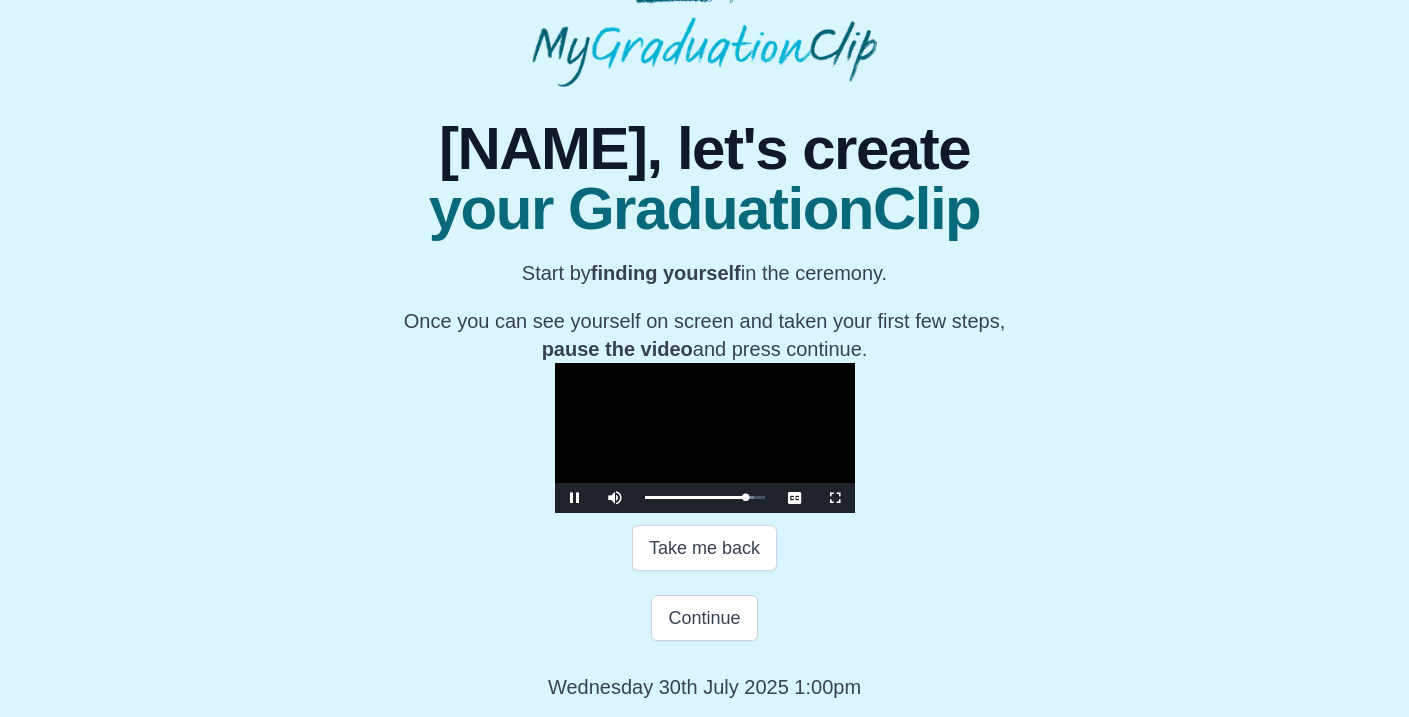 click at bounding box center (575, 498) 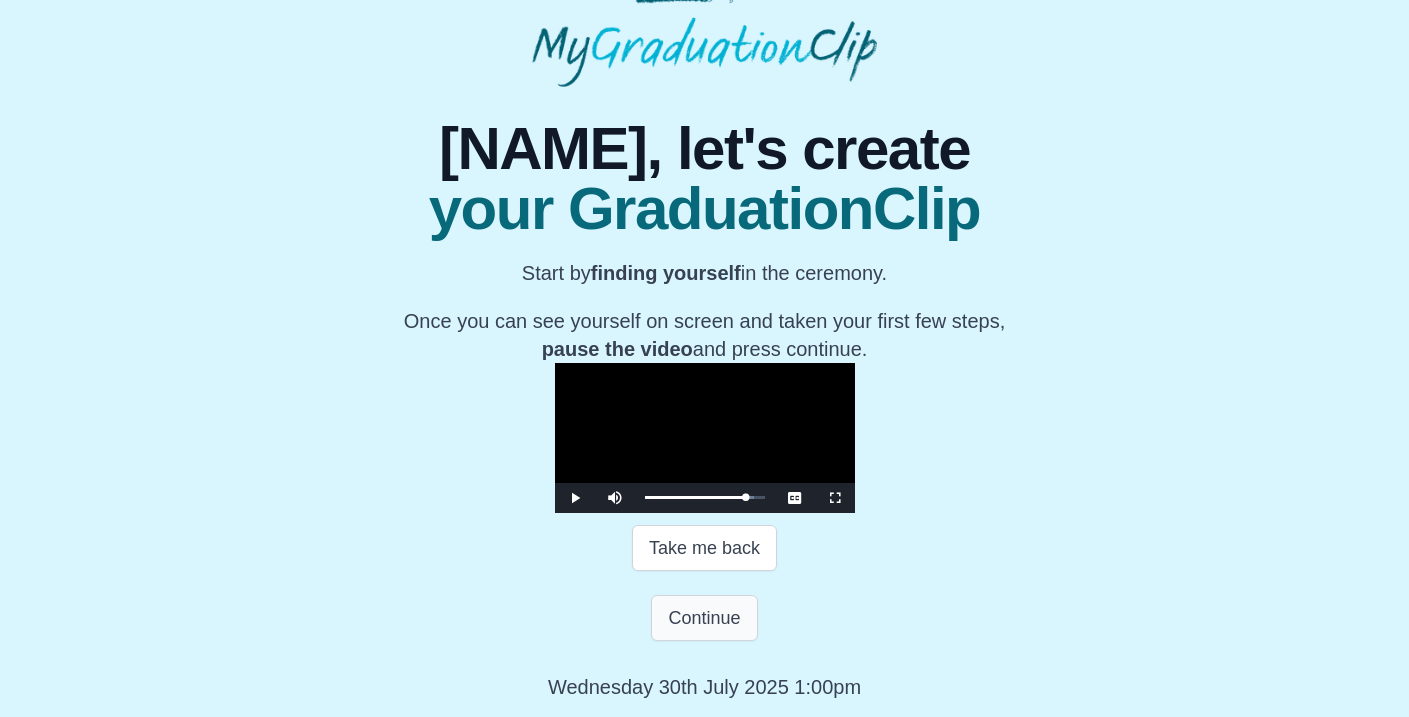 click on "Continue" at bounding box center [704, 618] 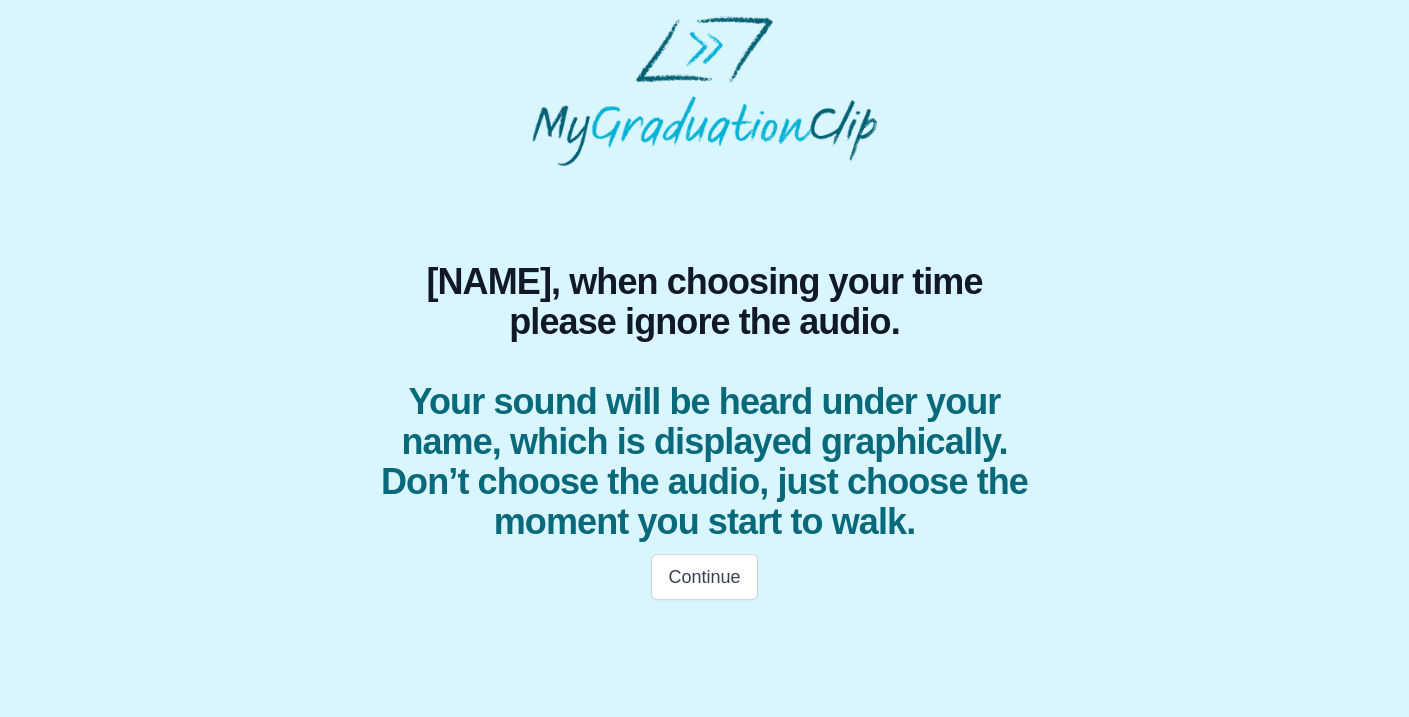 scroll, scrollTop: 0, scrollLeft: 0, axis: both 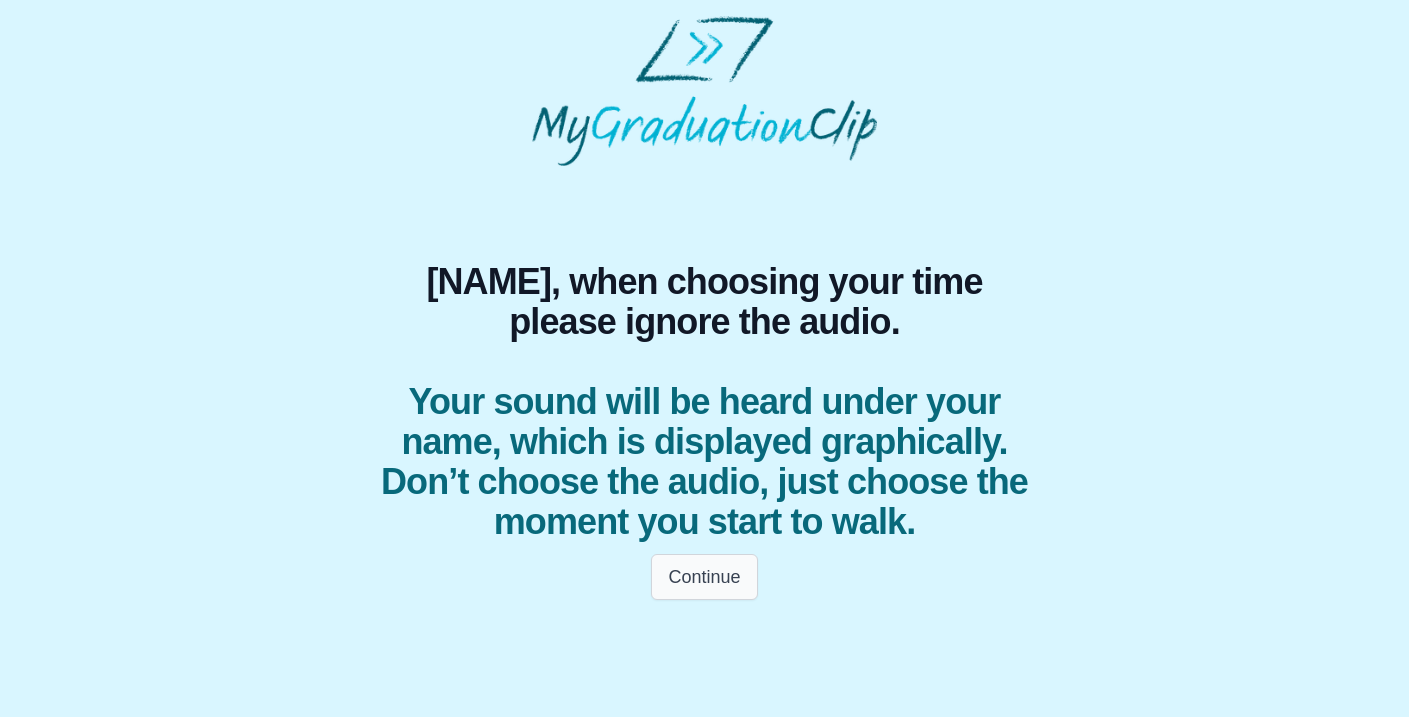 click on "Continue" at bounding box center [704, 577] 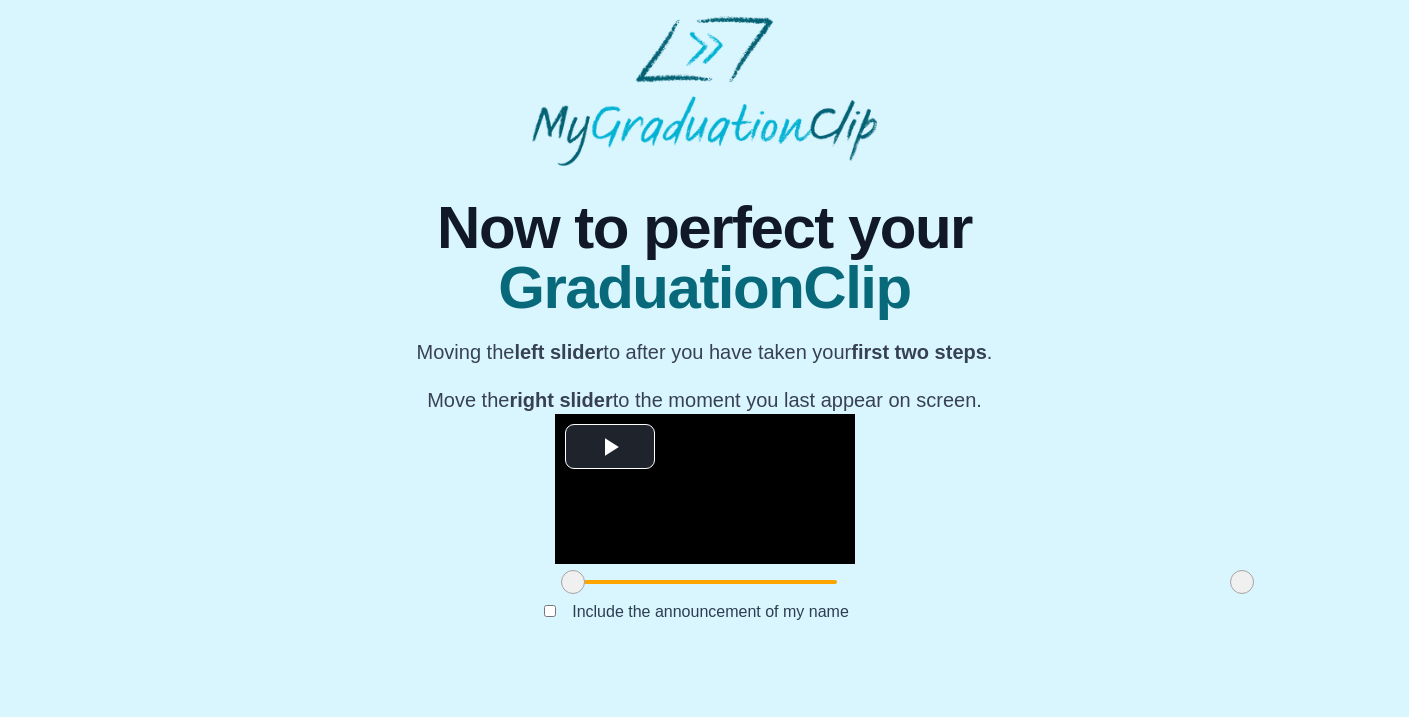 scroll, scrollTop: 208, scrollLeft: 0, axis: vertical 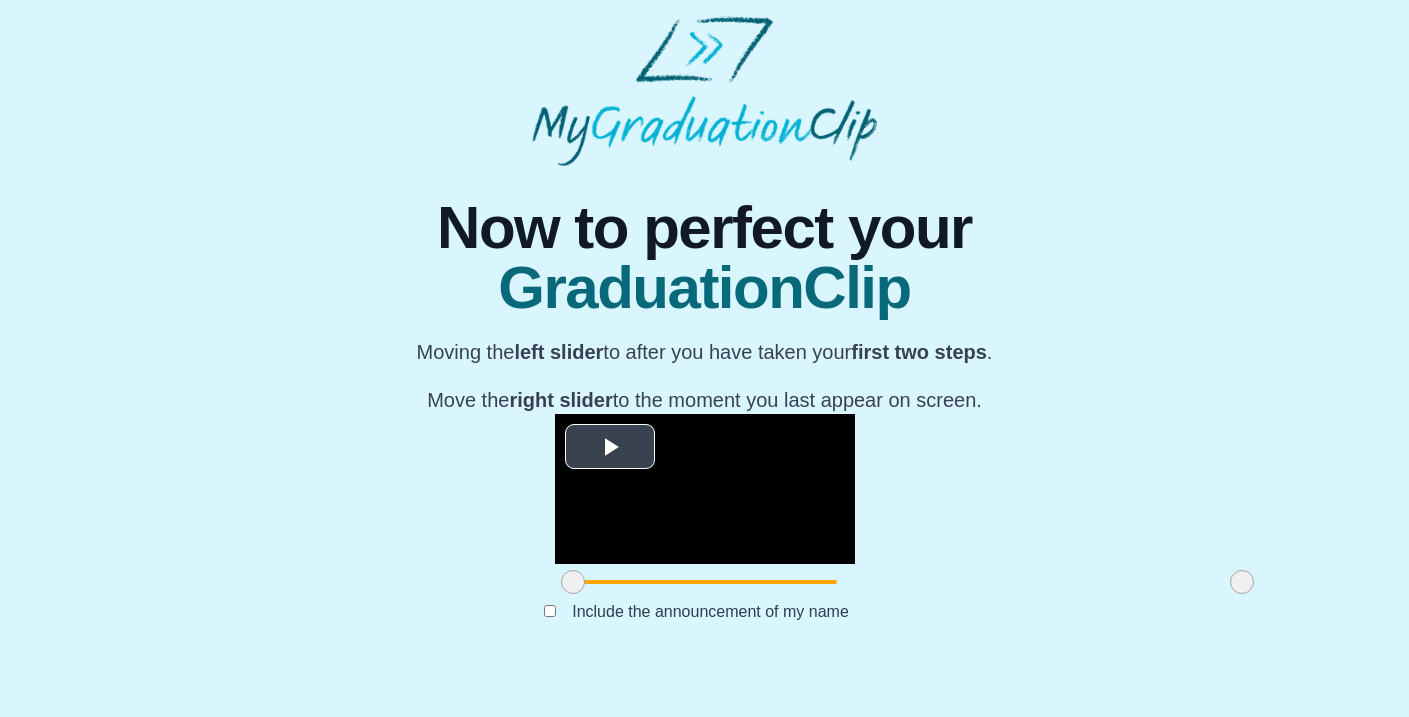 click at bounding box center (610, 446) 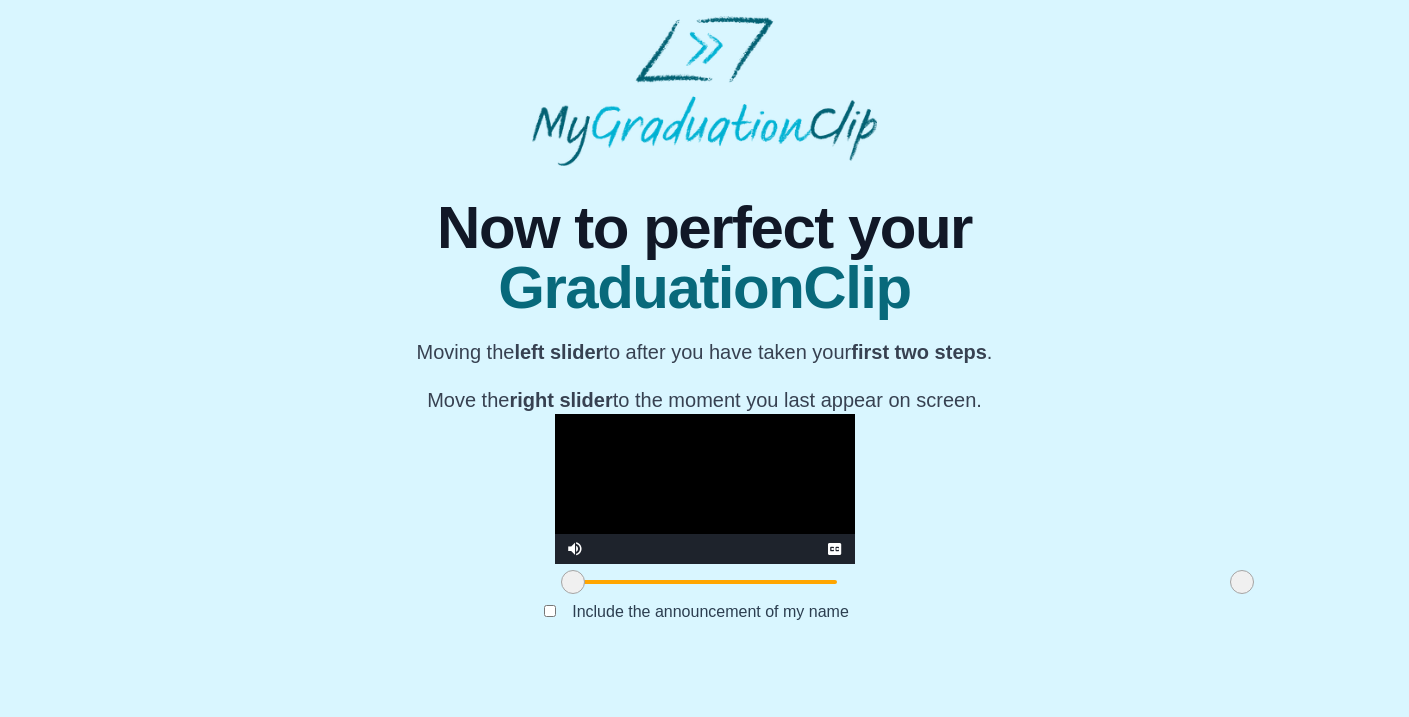 drag, startPoint x: 1033, startPoint y: 615, endPoint x: 1048, endPoint y: 610, distance: 15.811388 